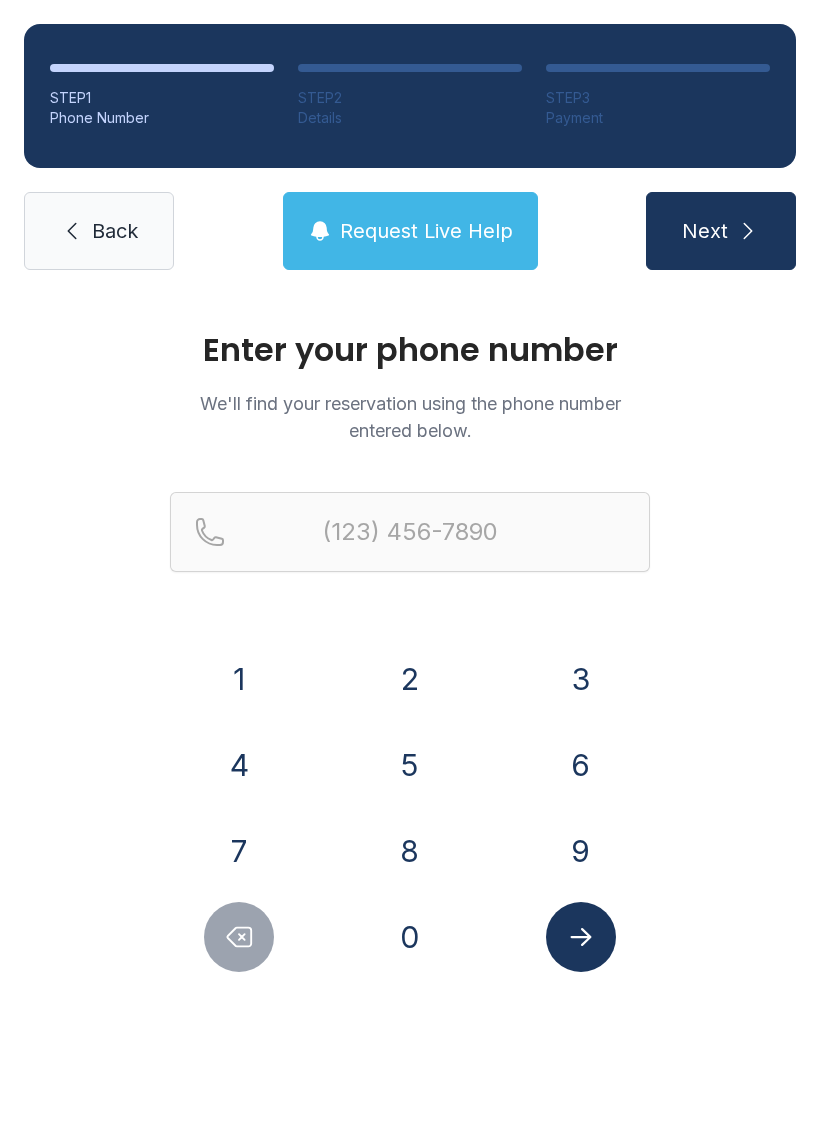 scroll, scrollTop: 0, scrollLeft: 0, axis: both 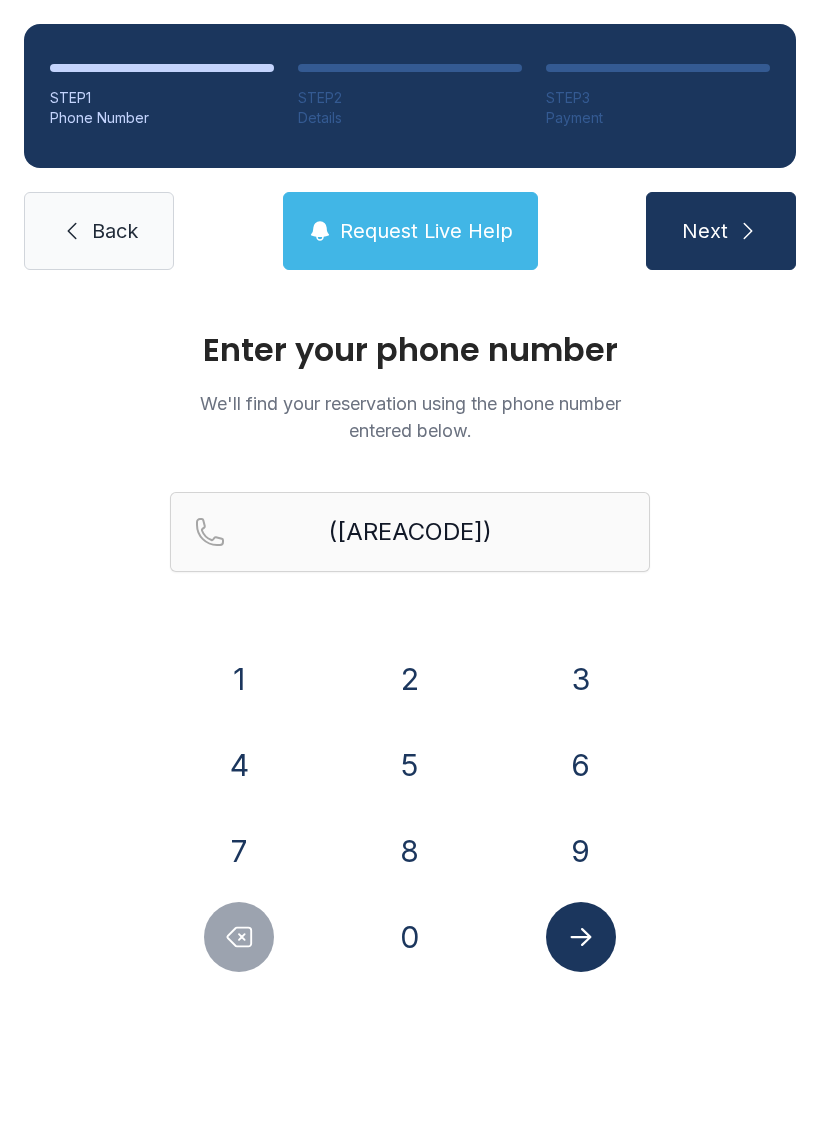 click on "7" at bounding box center [239, 679] 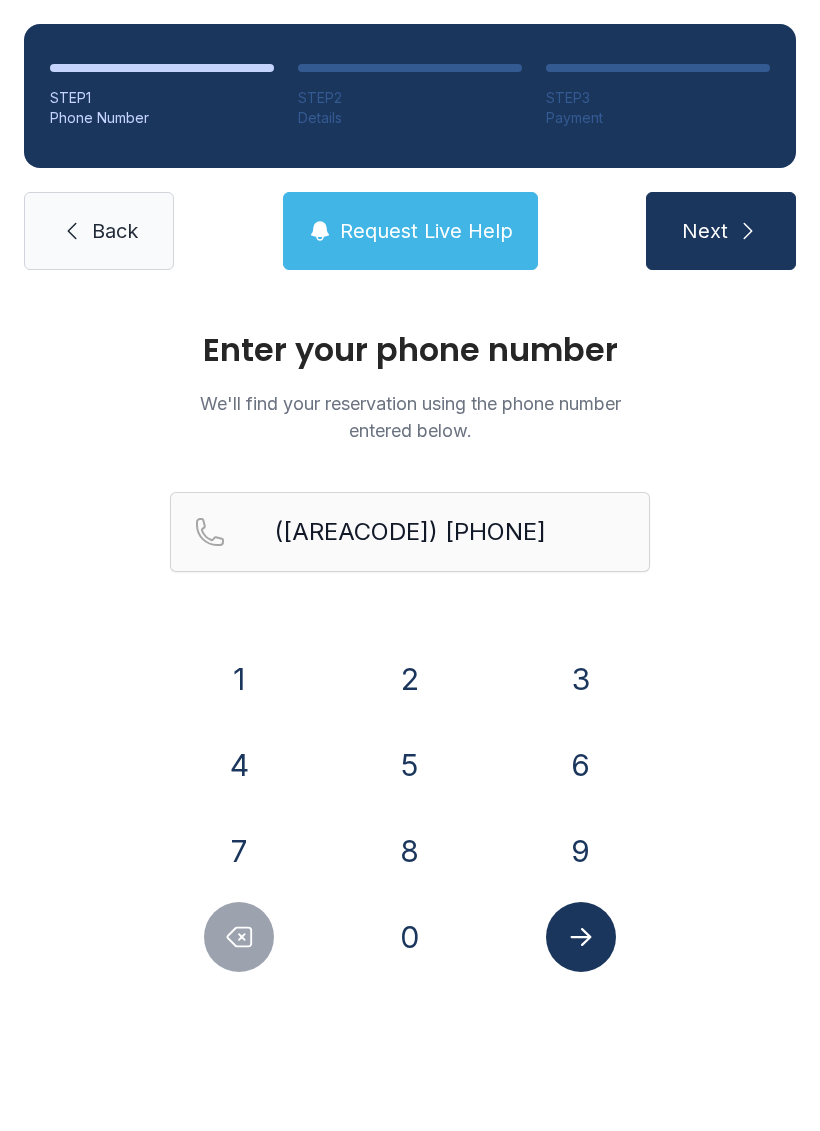 click on "0" at bounding box center [239, 679] 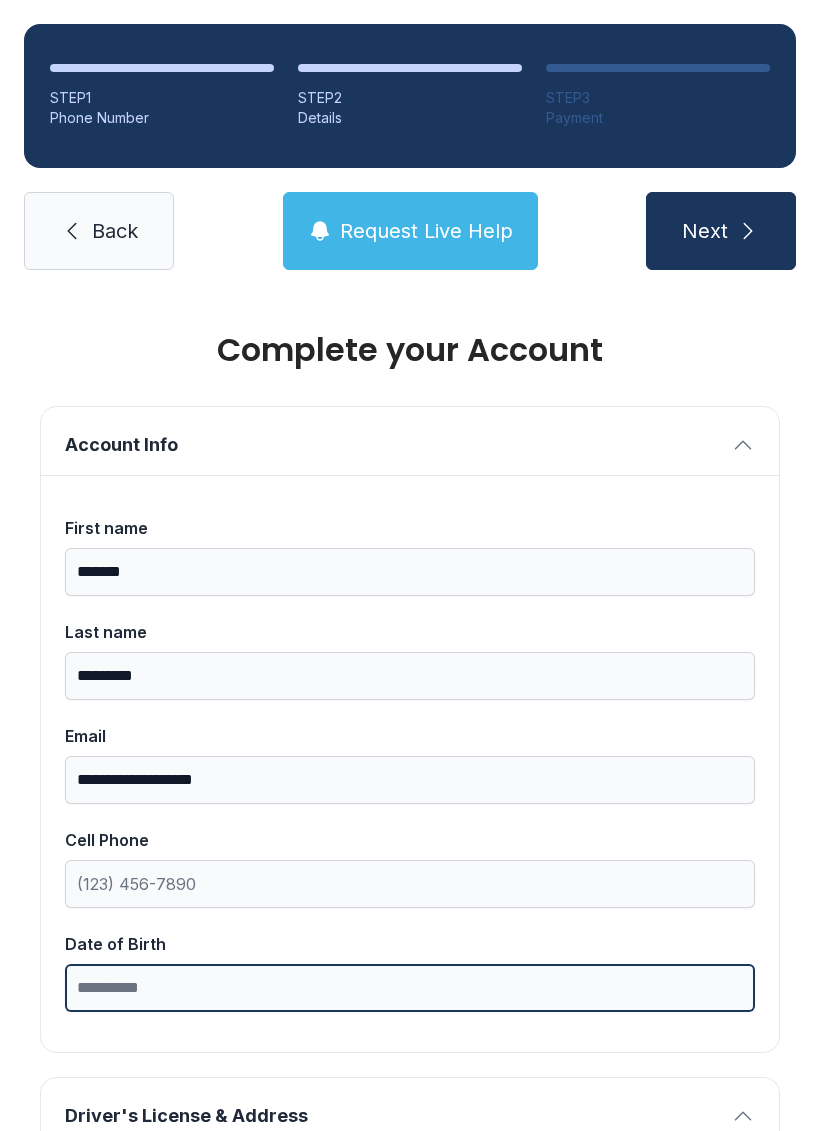 click on "Date of Birth" at bounding box center [410, 988] 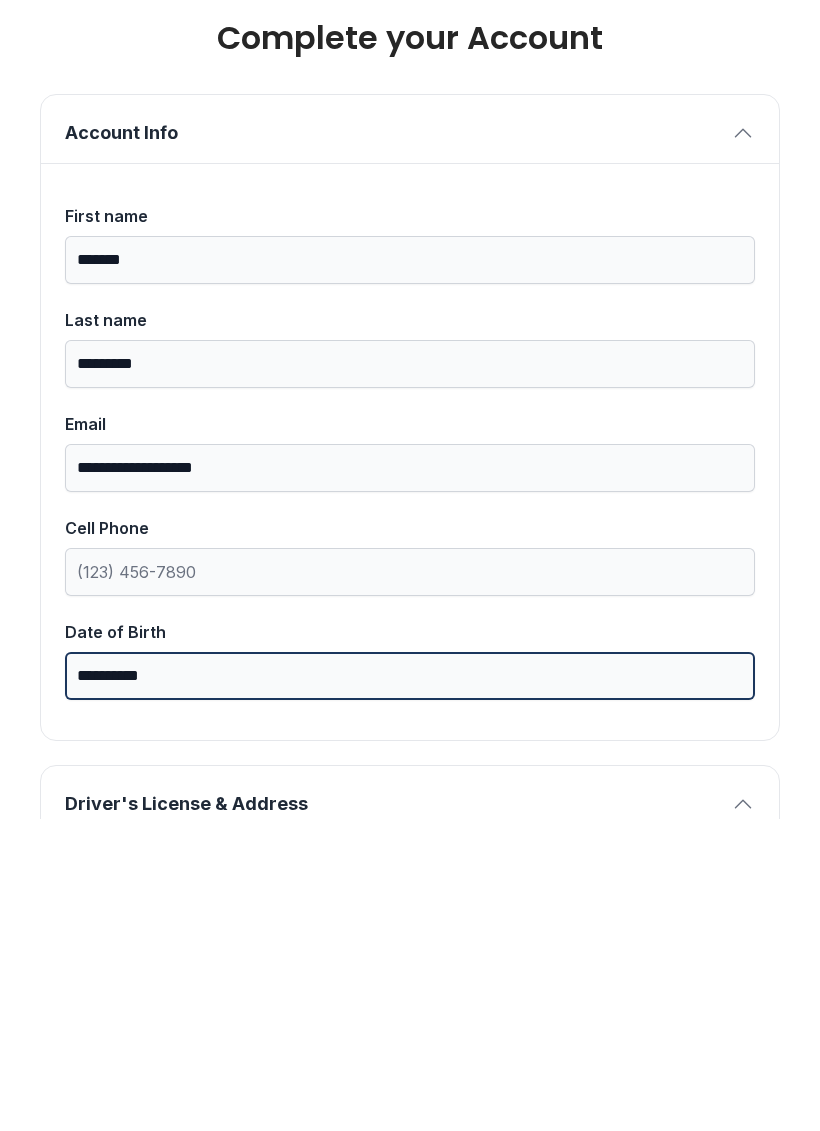 type on "**********" 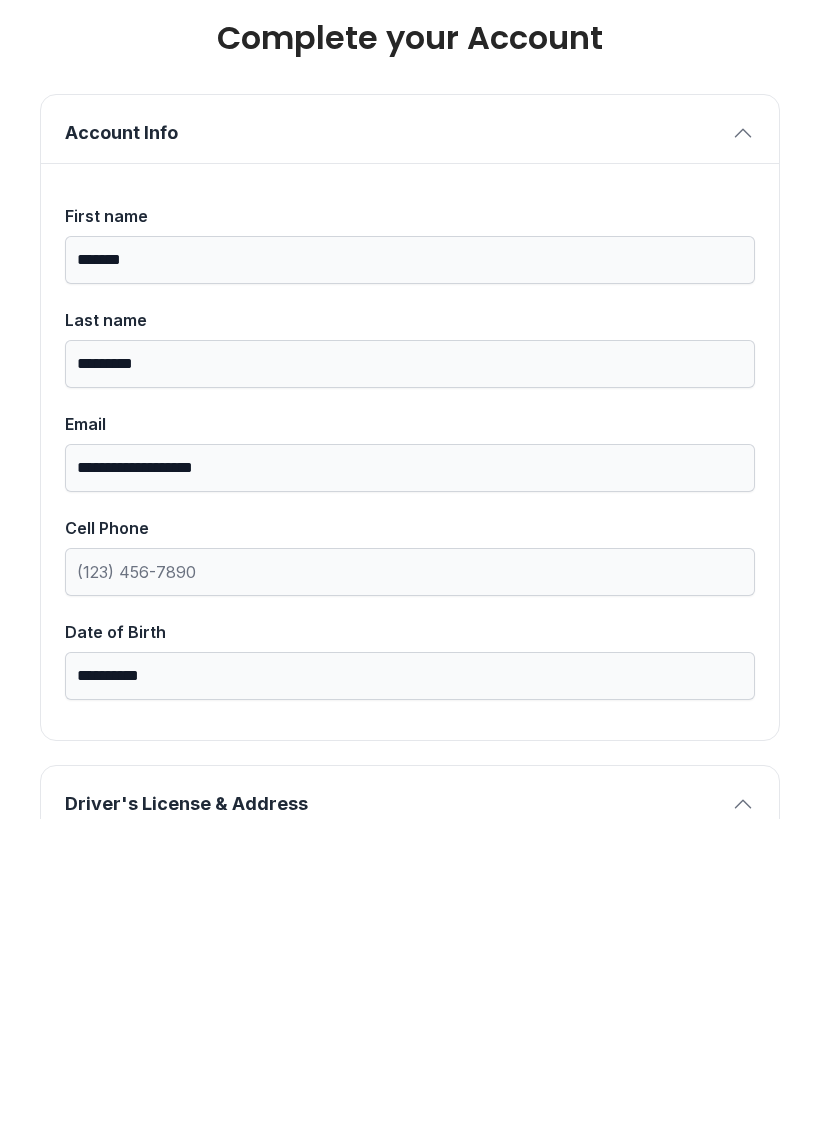 type on "*" 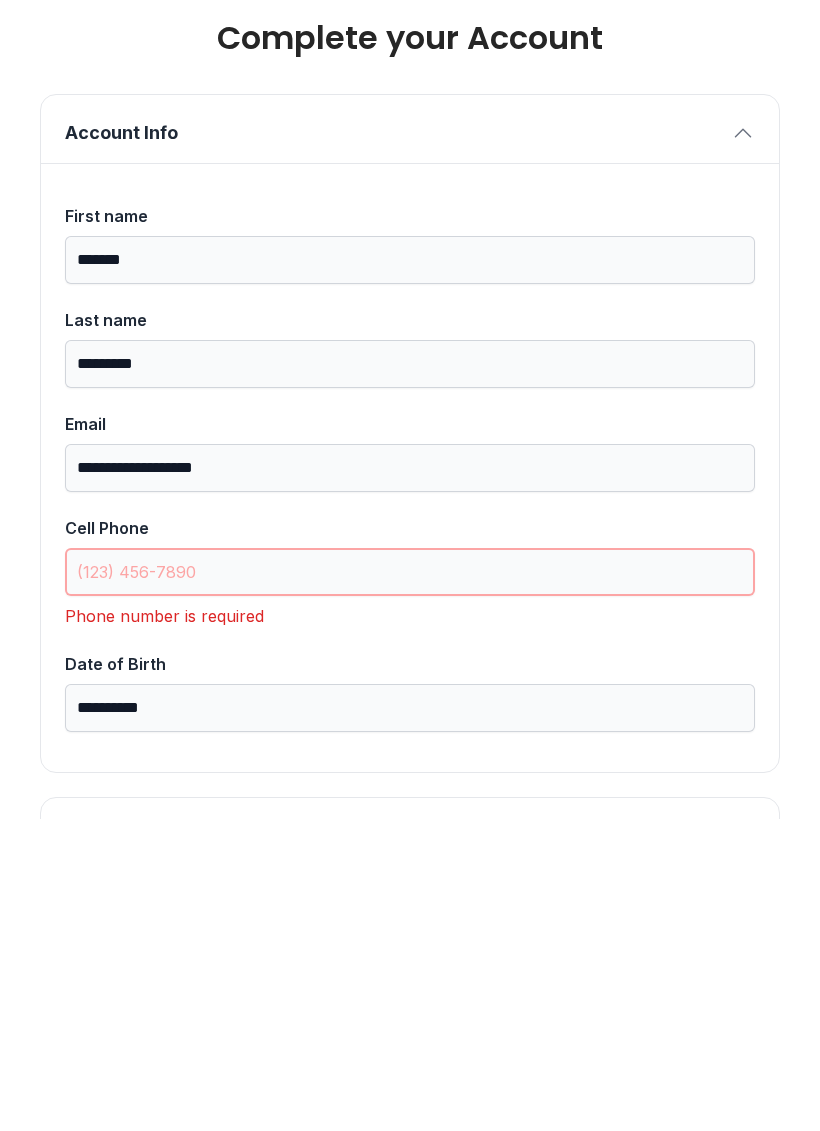 click on "Cell Phone" at bounding box center [410, 884] 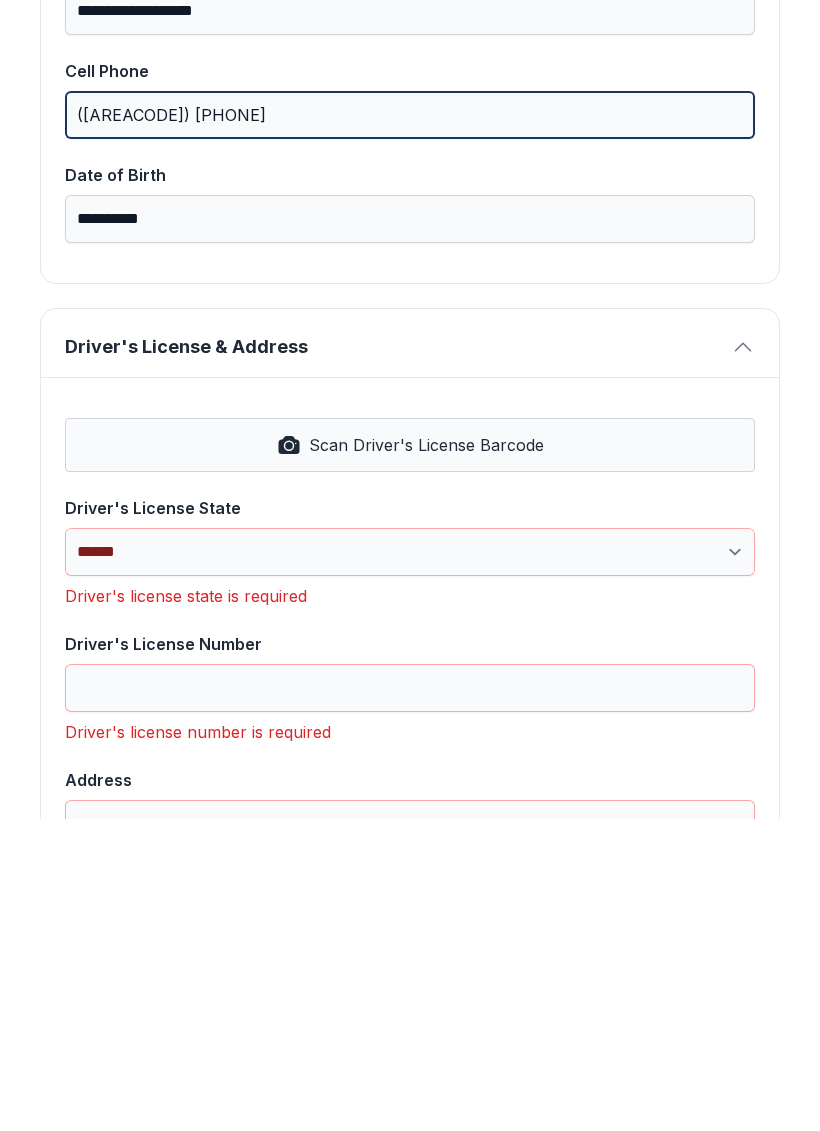scroll, scrollTop: 466, scrollLeft: 0, axis: vertical 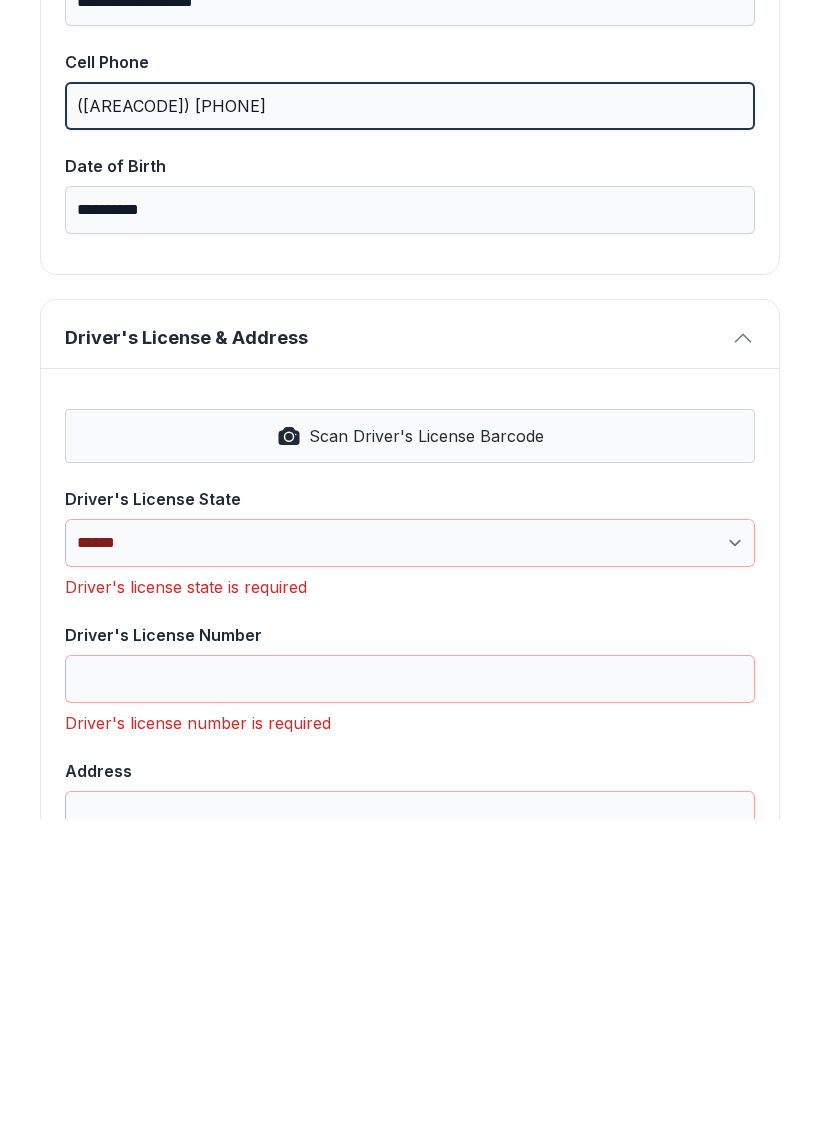 type on "([AREACODE]) [PHONE]" 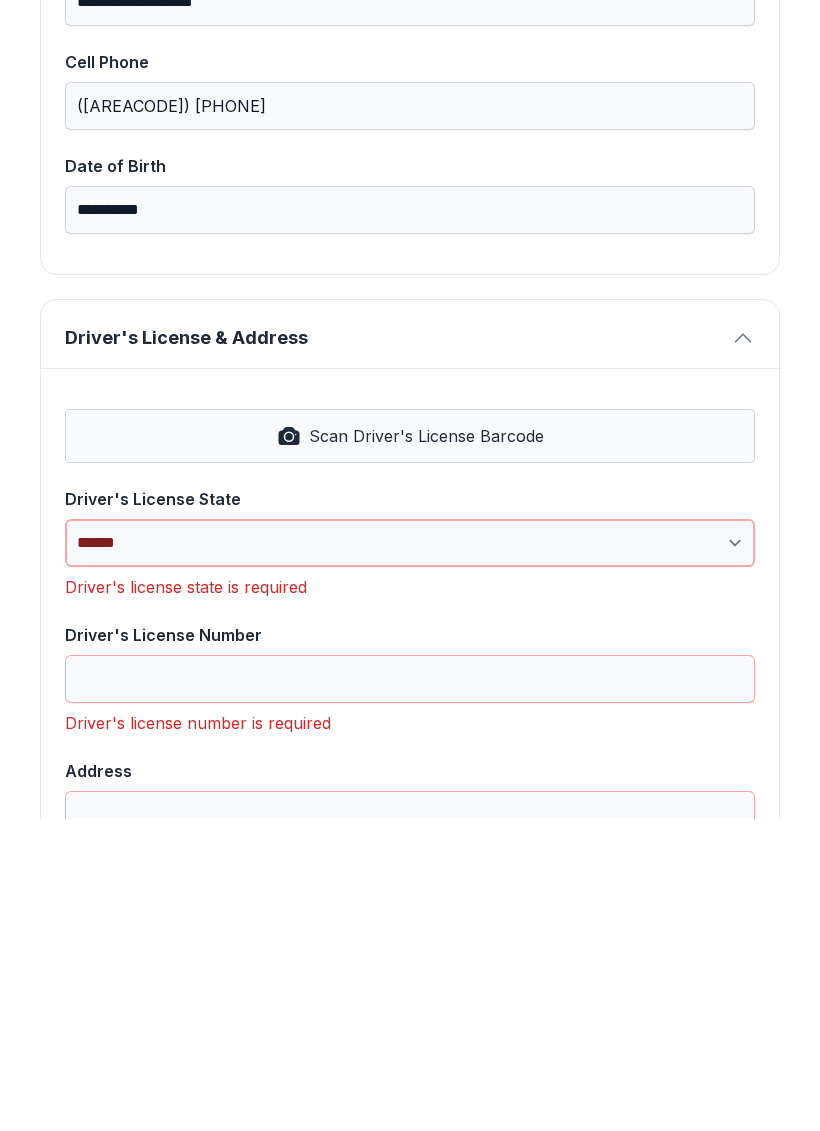 click on "**********" at bounding box center (410, 855) 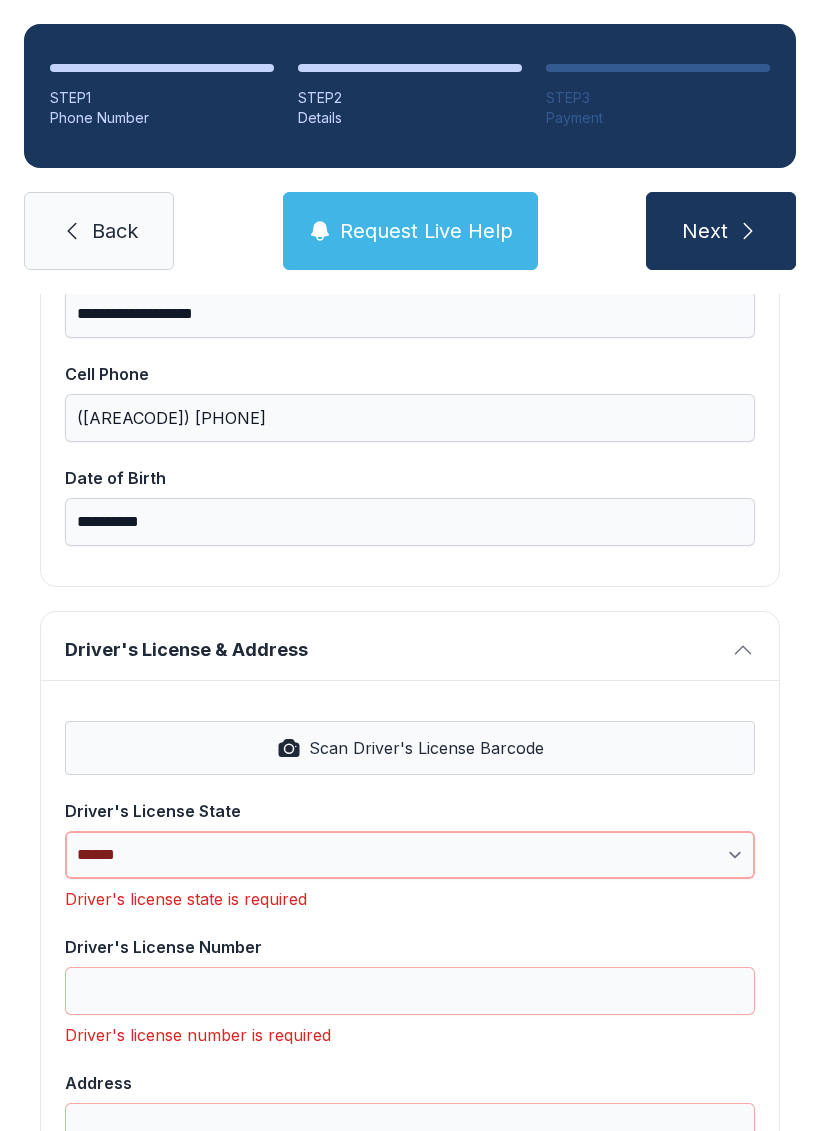 select on "**" 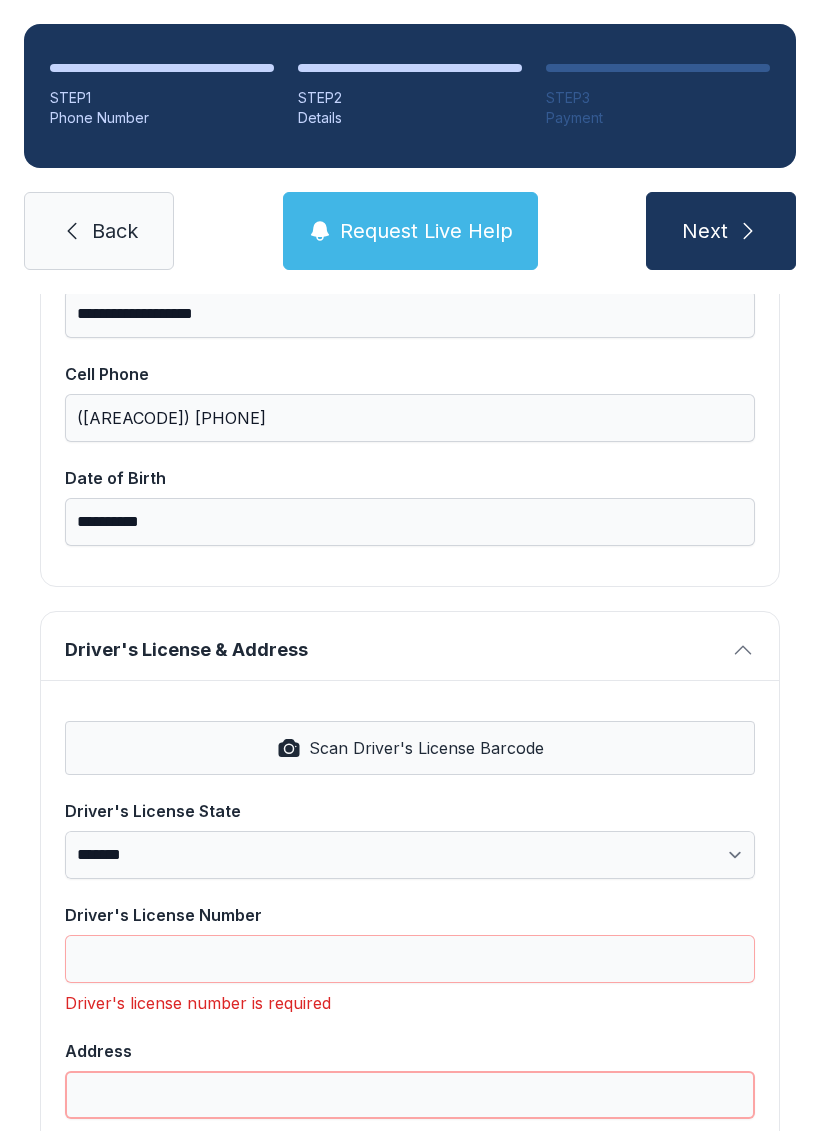 click on "Address" at bounding box center [410, 1095] 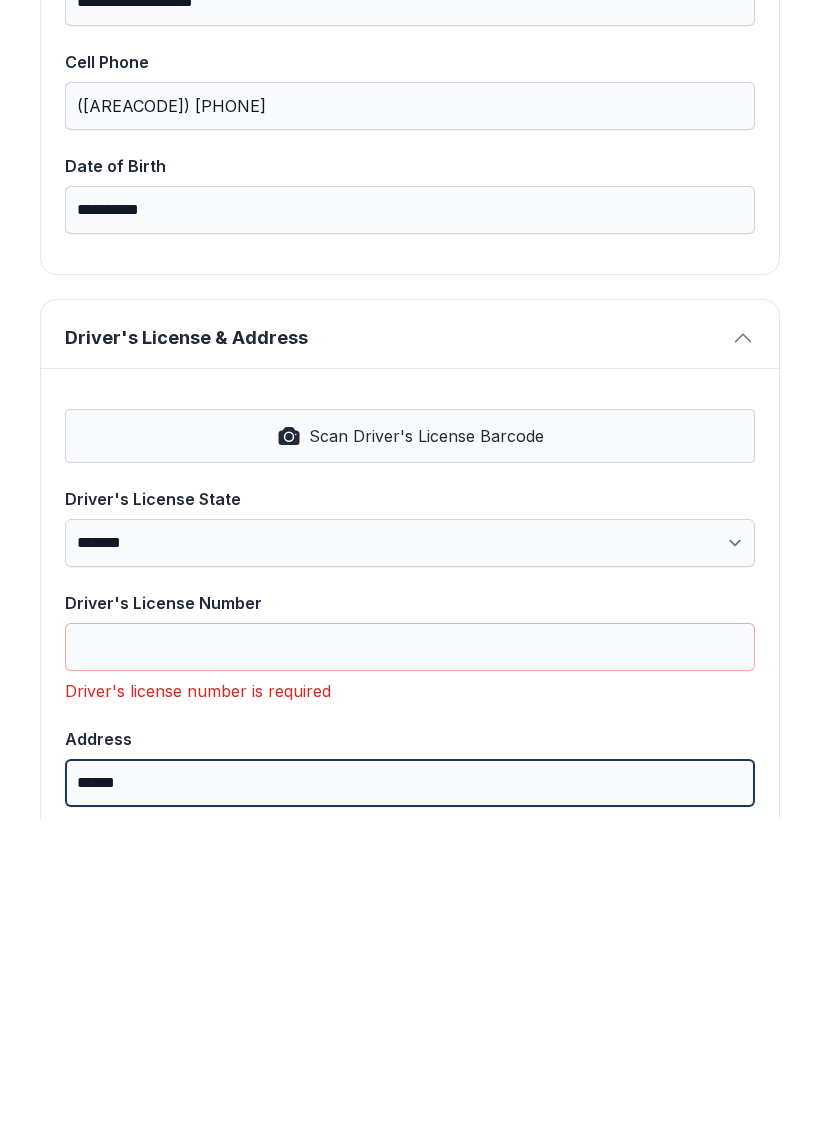 type on "******" 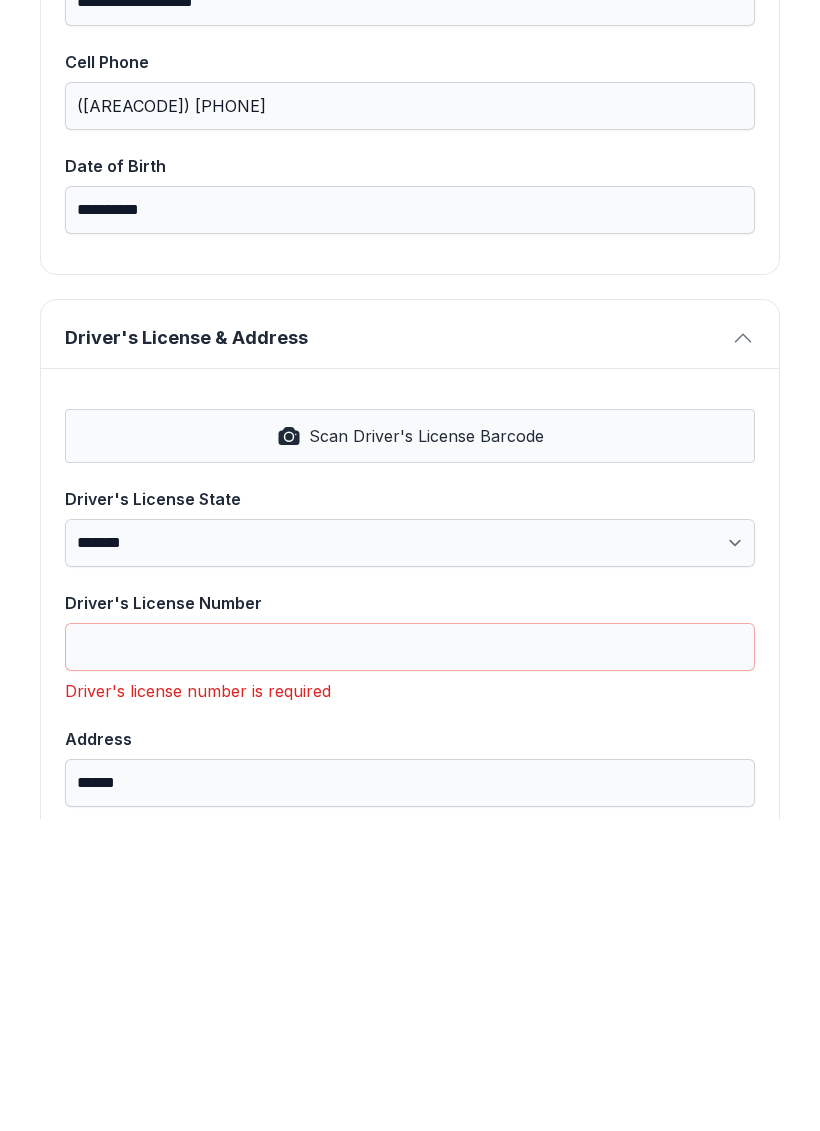 type on "*" 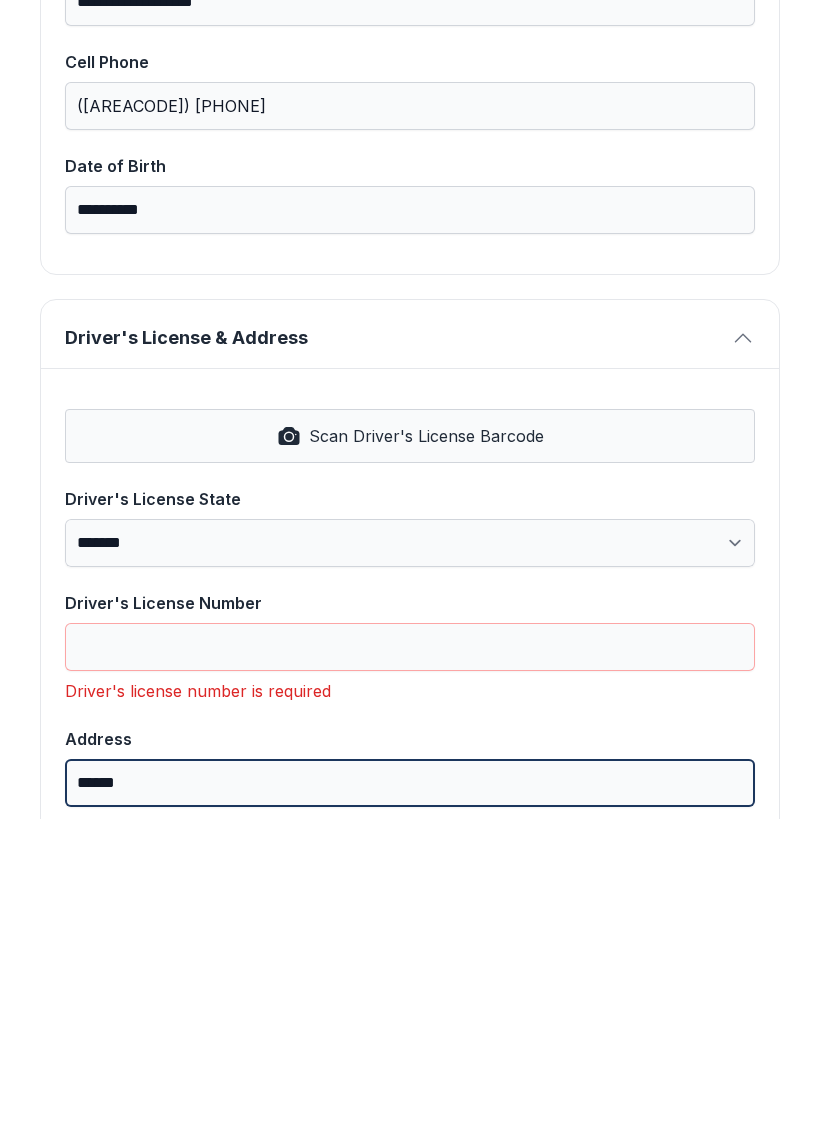 click on "******" at bounding box center [410, 1095] 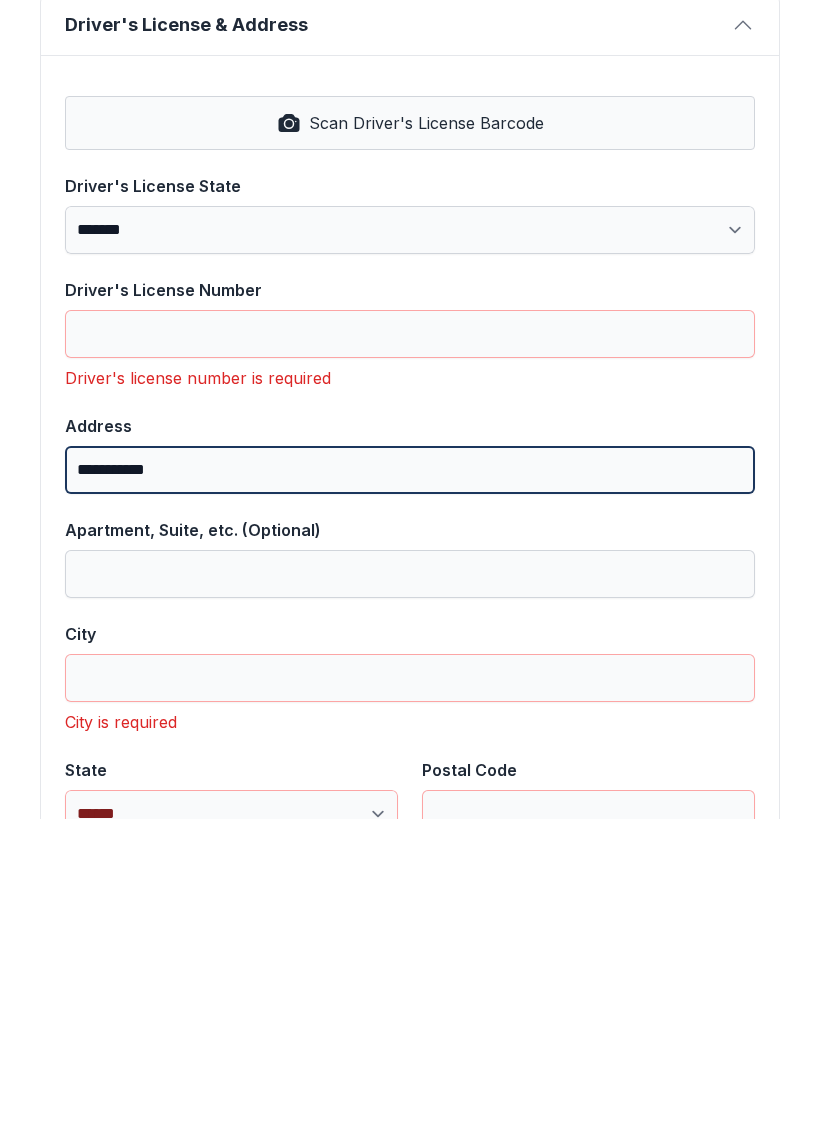 scroll, scrollTop: 783, scrollLeft: 0, axis: vertical 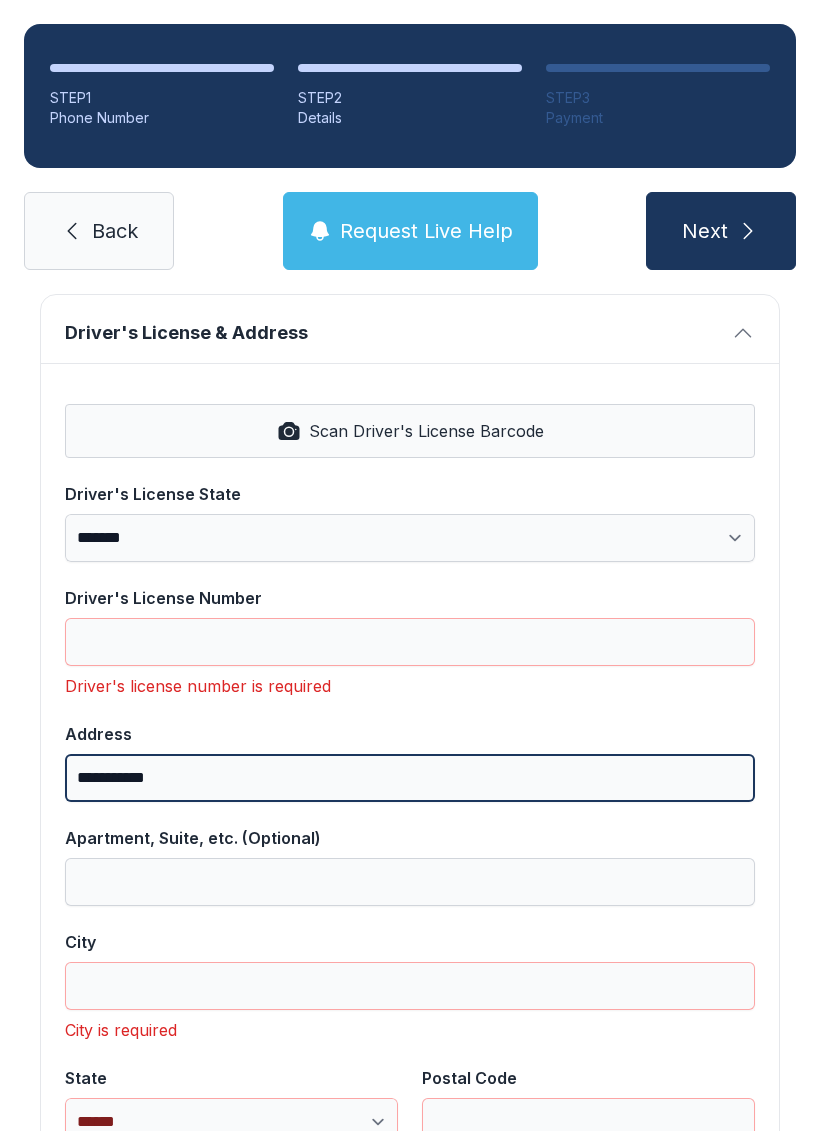 type on "**********" 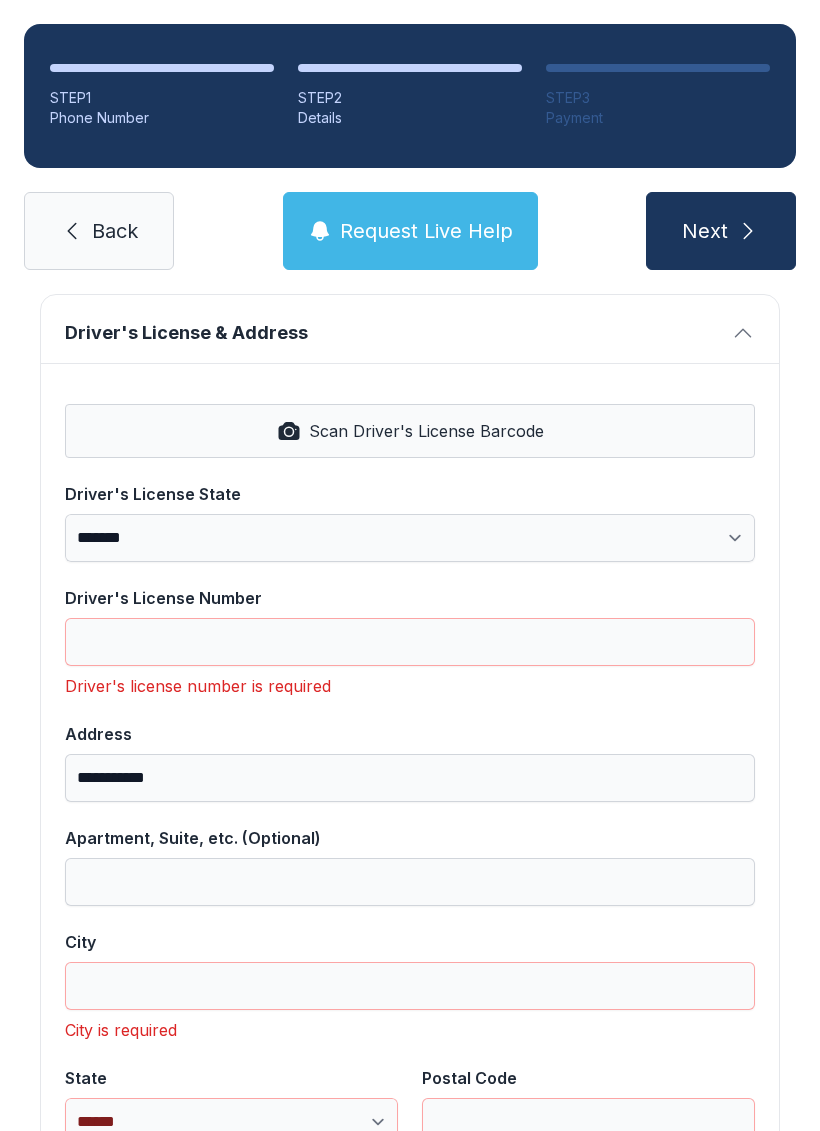 click on "Scan Driver's License Barcode" at bounding box center (426, 431) 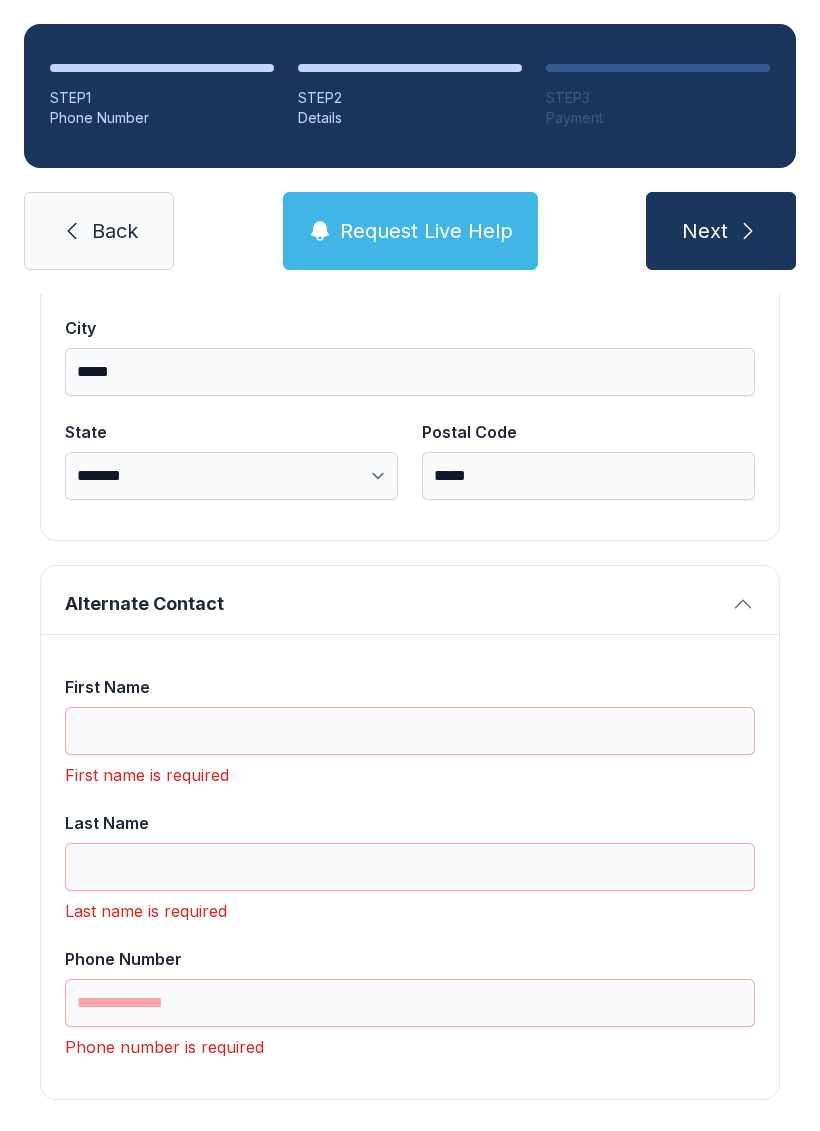 scroll, scrollTop: 1361, scrollLeft: 0, axis: vertical 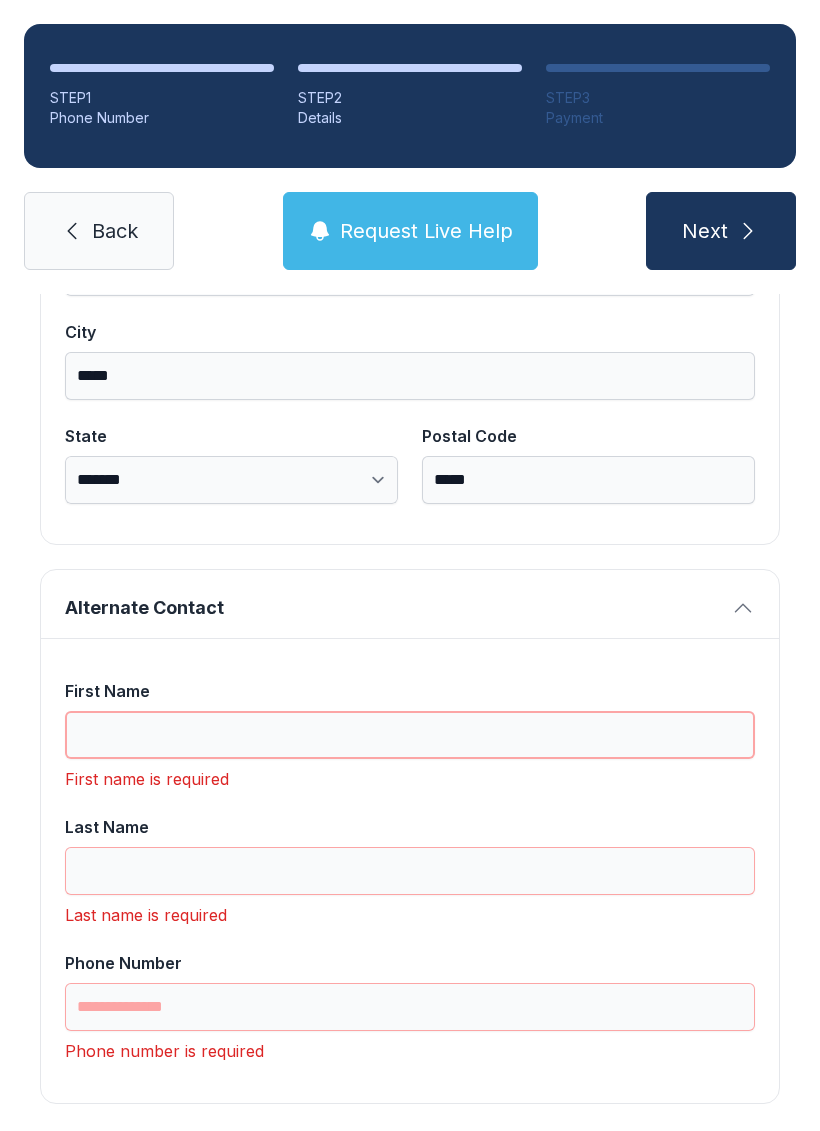 click on "First Name" at bounding box center (410, 735) 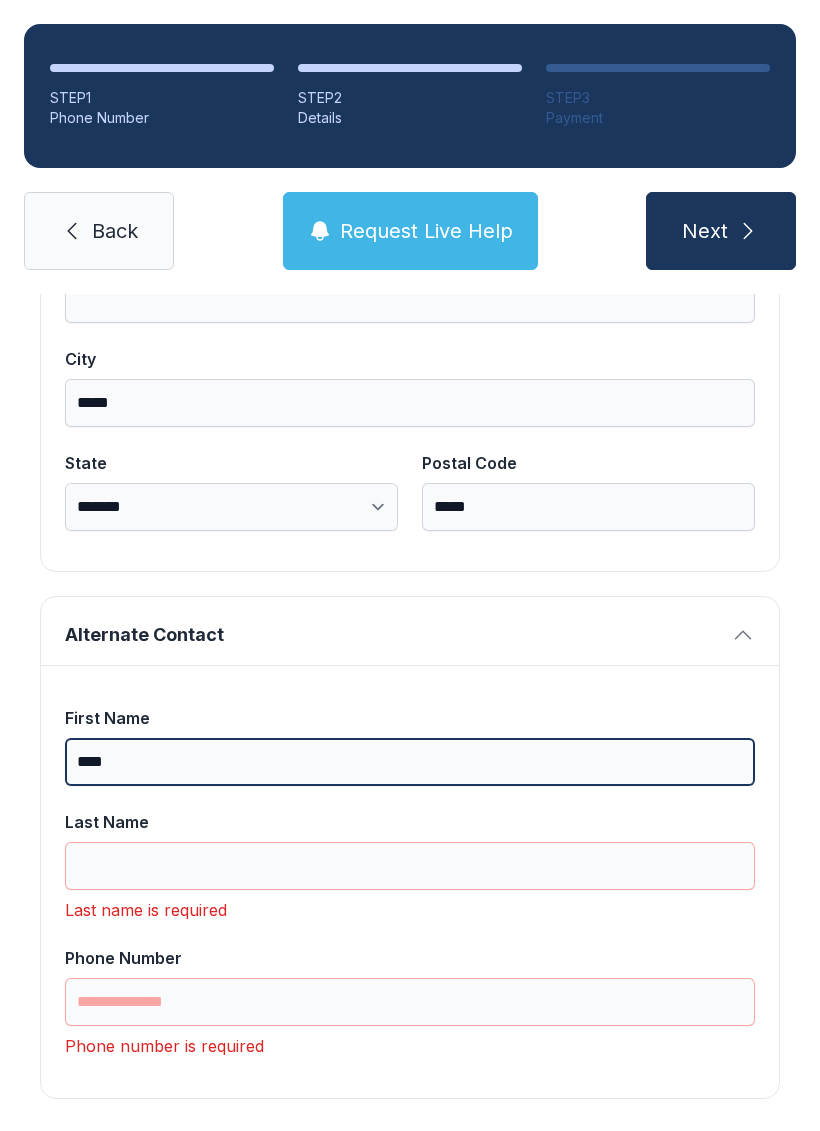 scroll, scrollTop: 1333, scrollLeft: 0, axis: vertical 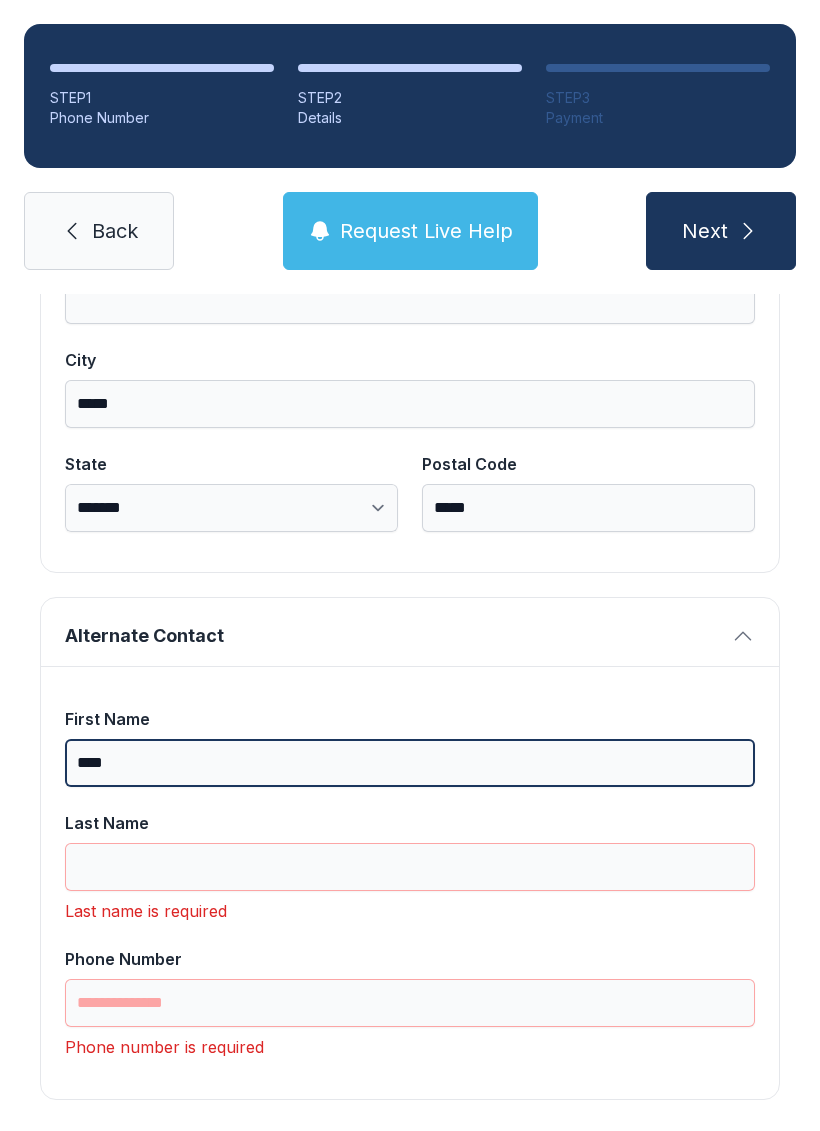 type on "****" 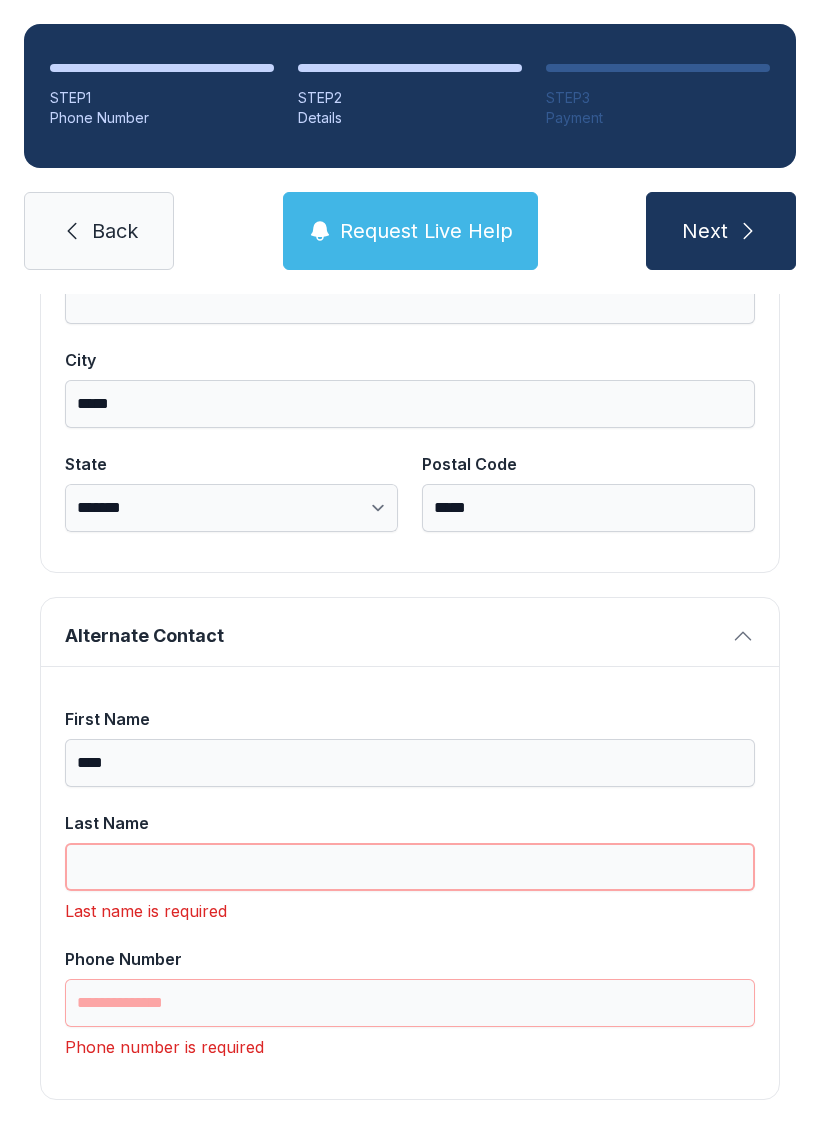 click on "Last Name" at bounding box center [410, 867] 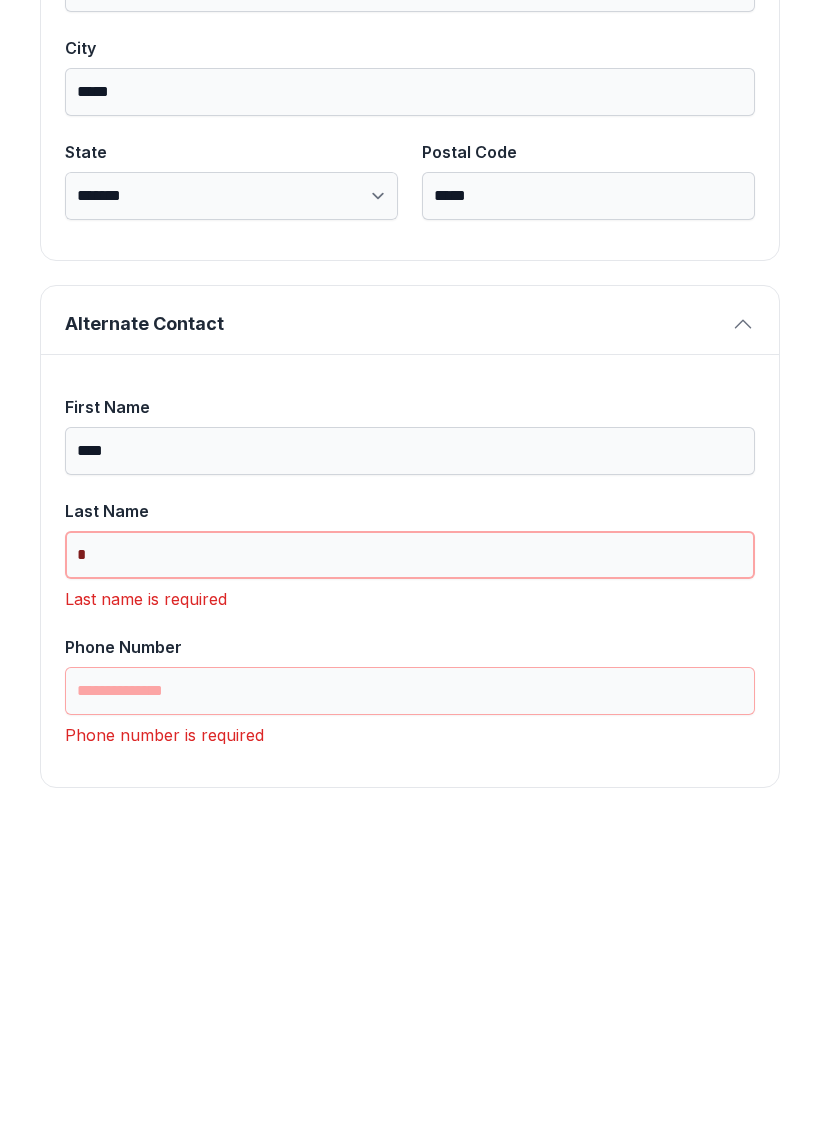 scroll, scrollTop: 1301, scrollLeft: 0, axis: vertical 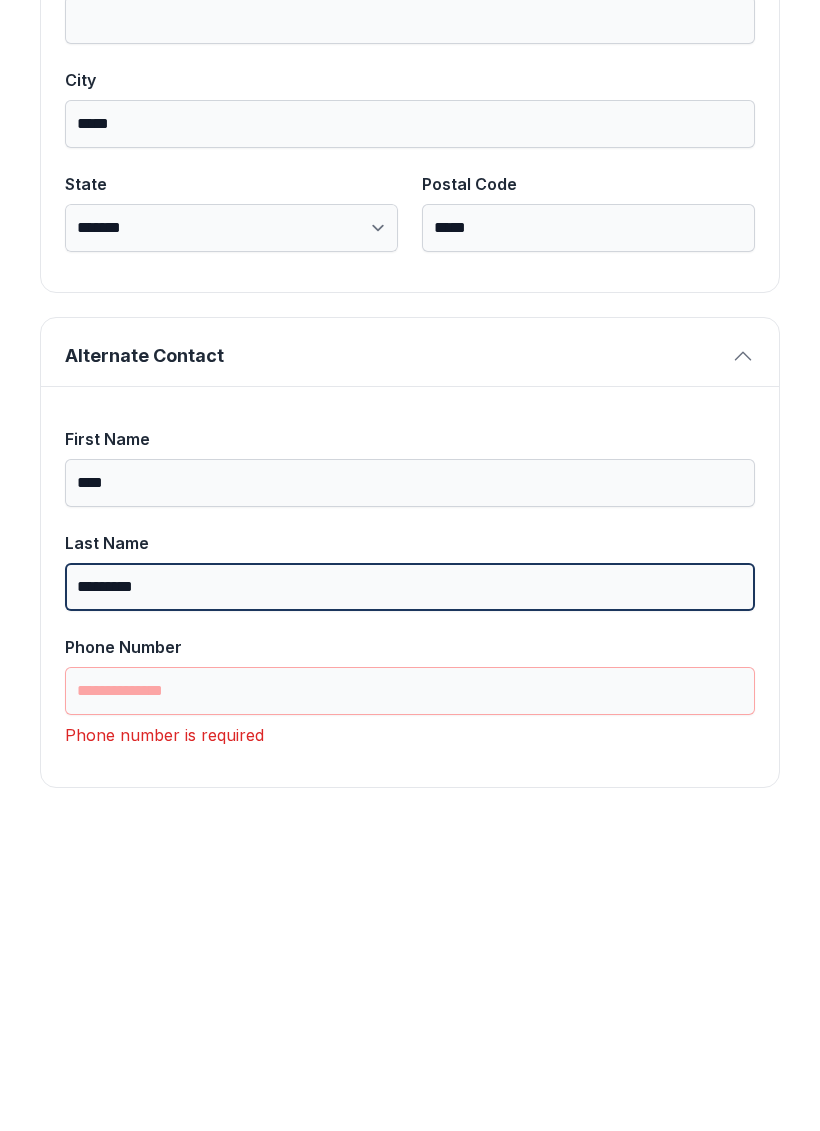 type on "*********" 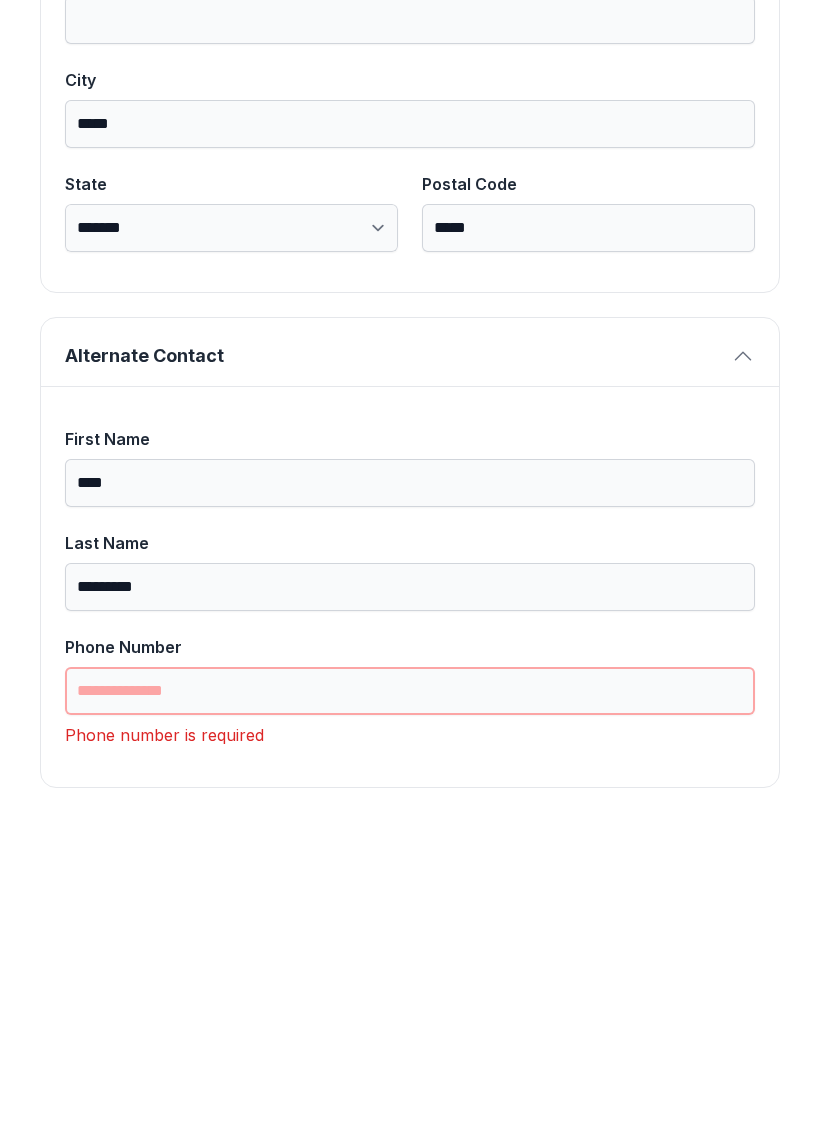 click on "Phone Number" at bounding box center [410, 1003] 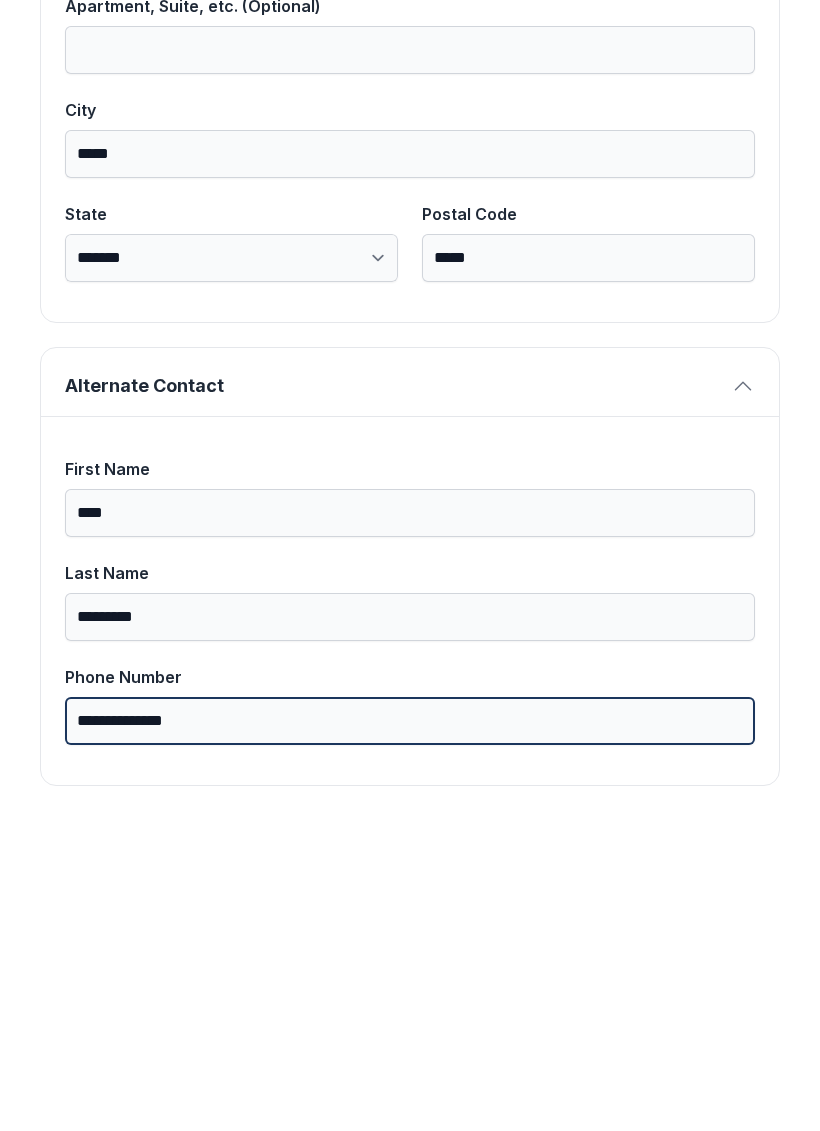 scroll, scrollTop: 1269, scrollLeft: 0, axis: vertical 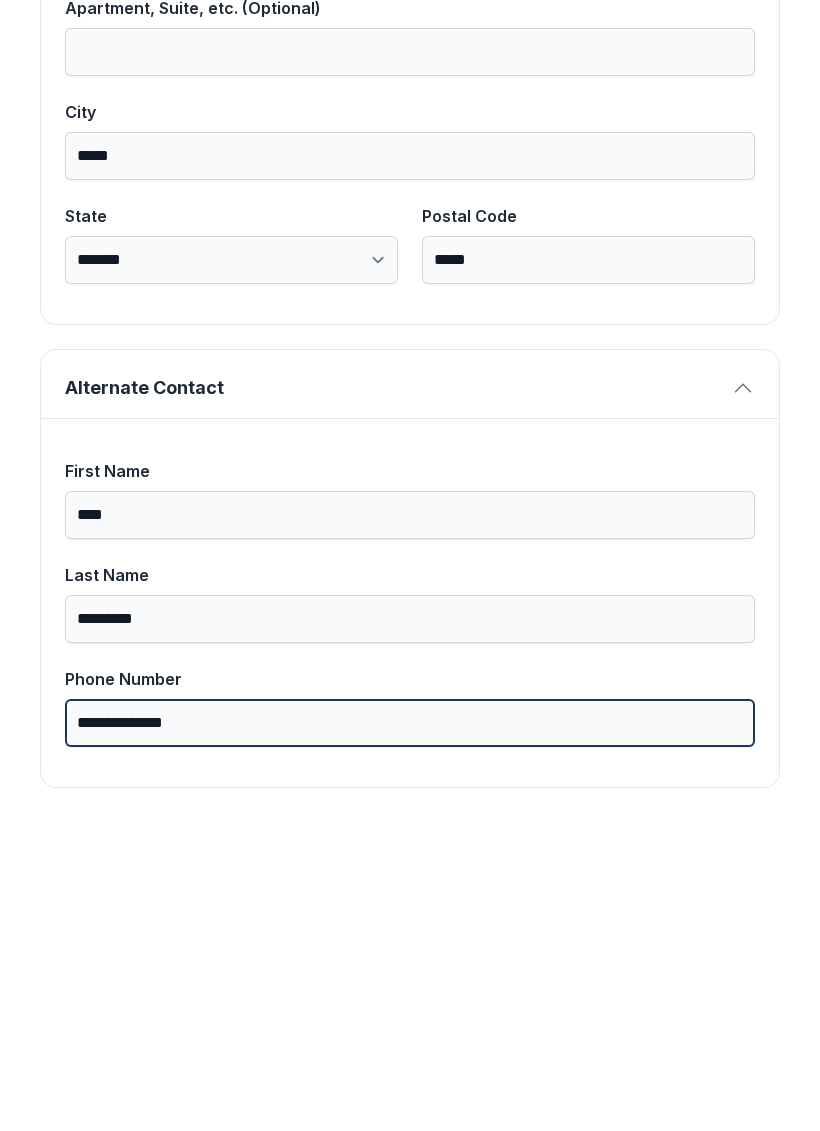 type on "**********" 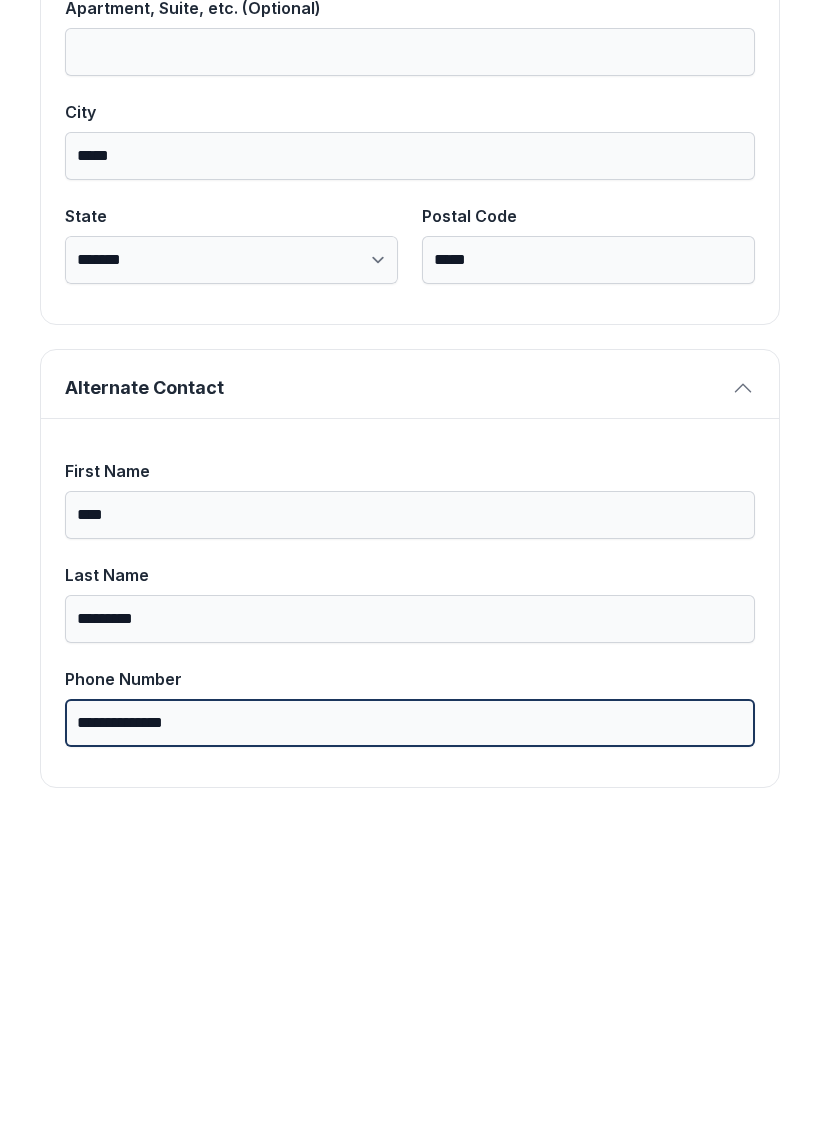 scroll, scrollTop: 0, scrollLeft: 0, axis: both 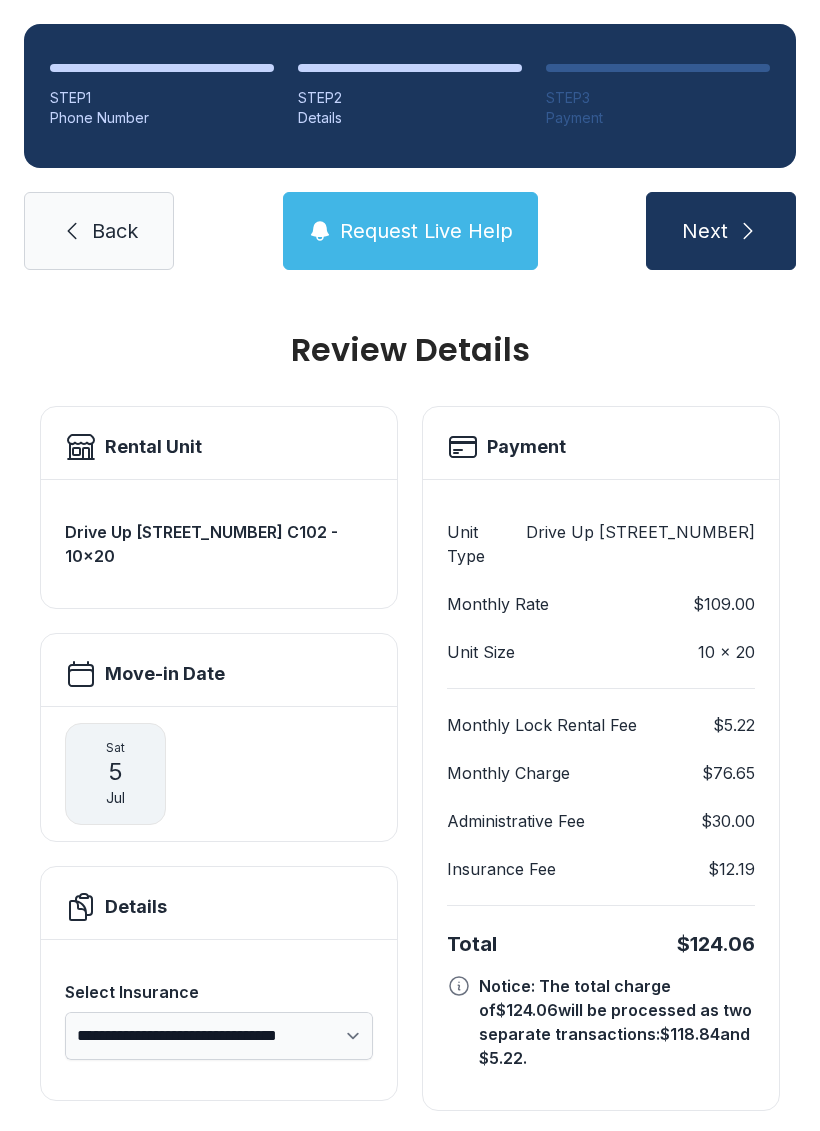 click on "Request Live Help" at bounding box center [410, 231] 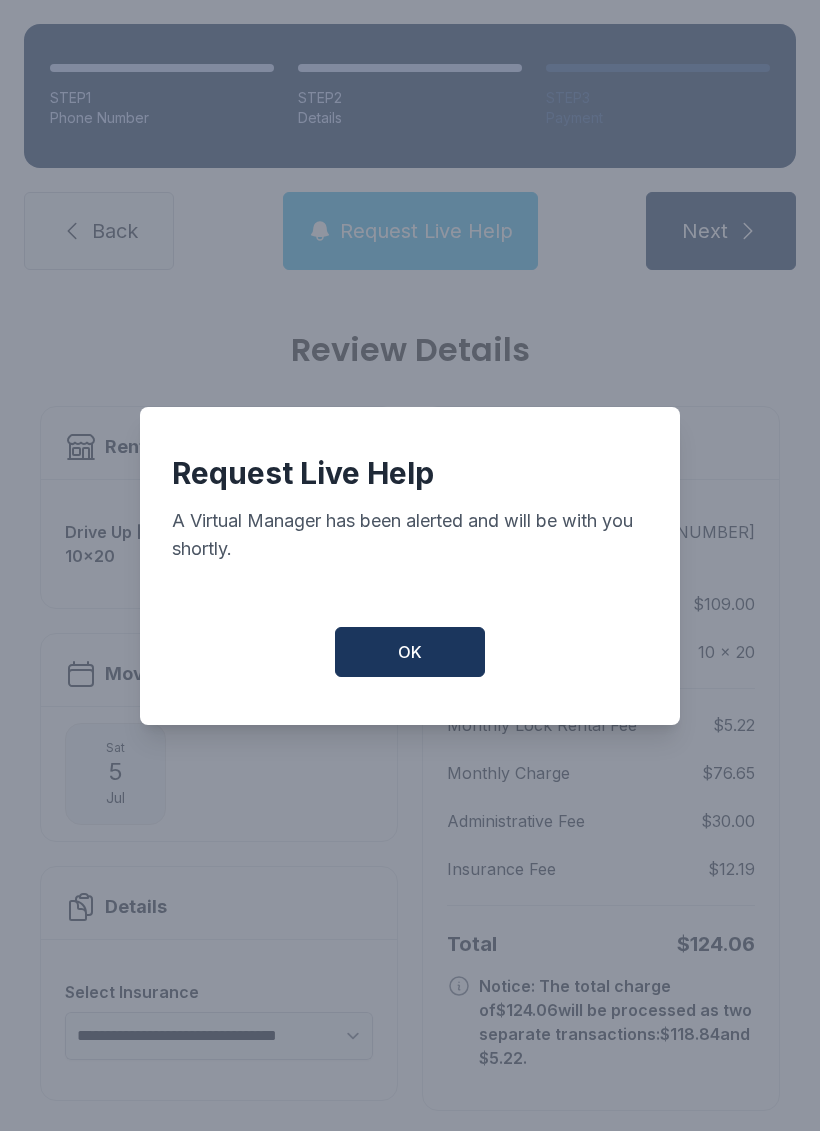 click on "OK" at bounding box center [410, 652] 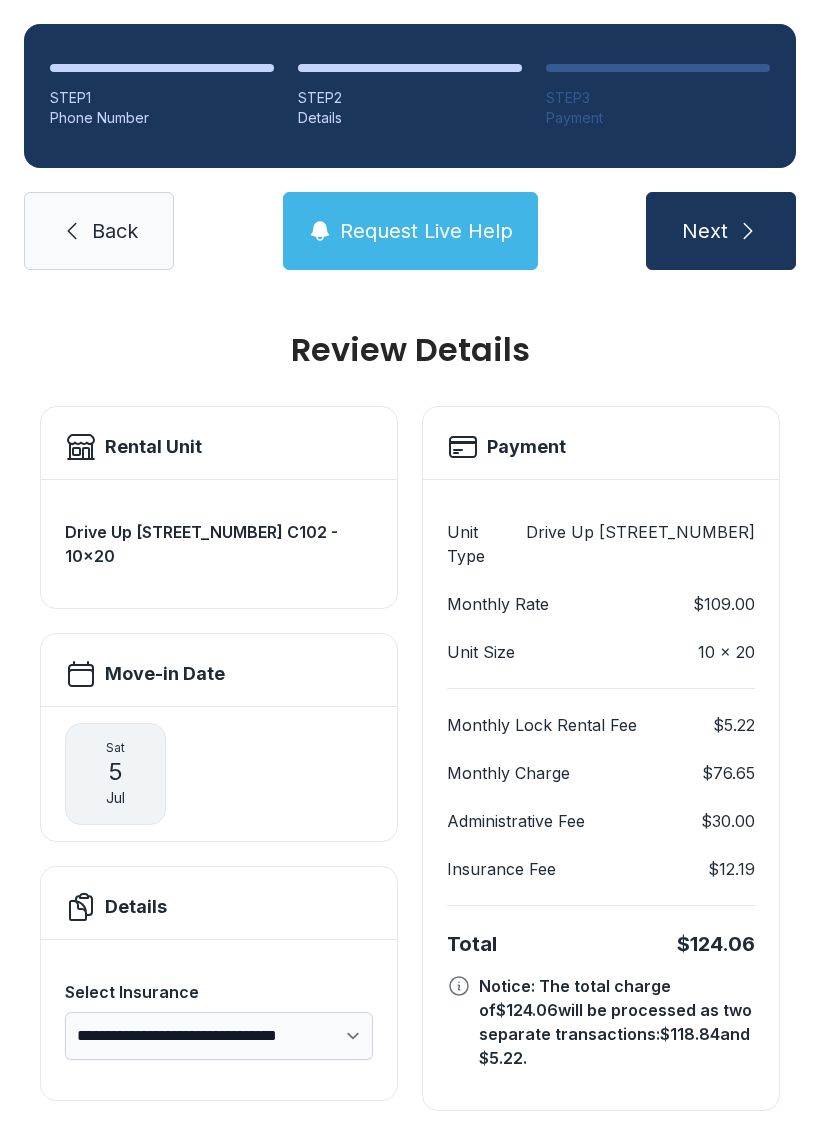 click on "Next" at bounding box center (705, 231) 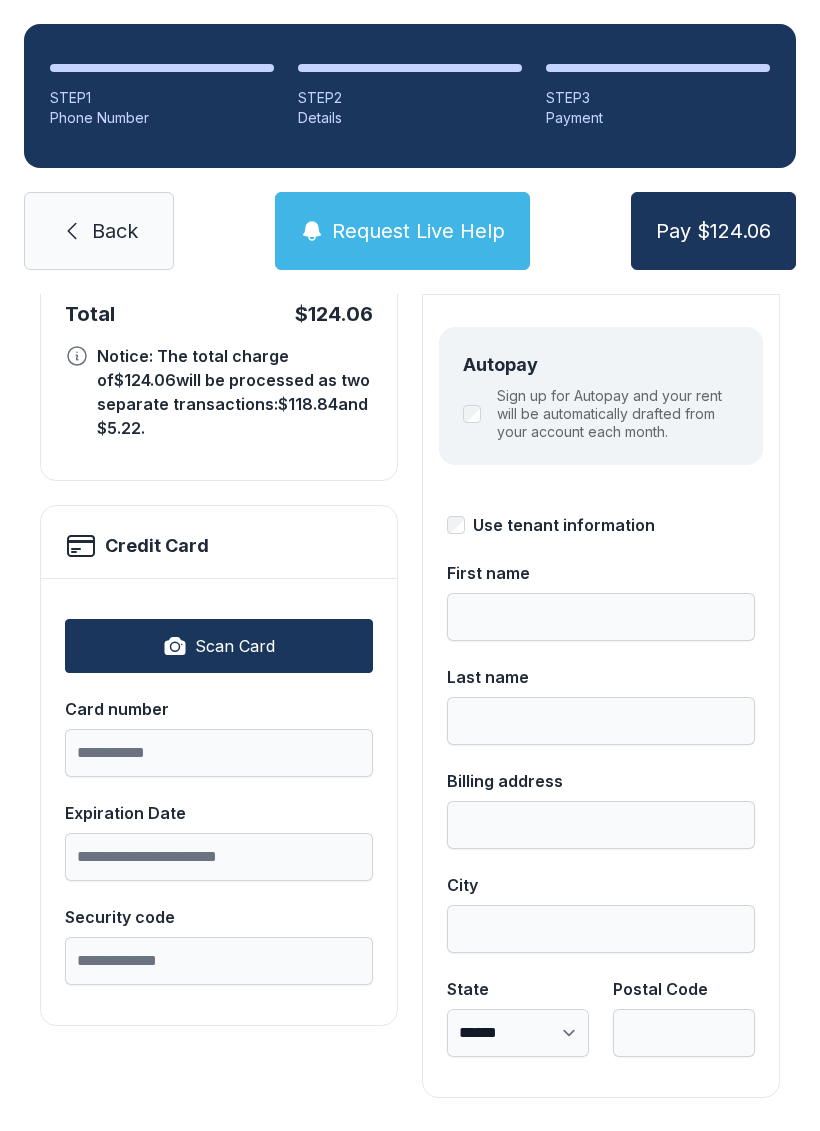 scroll, scrollTop: 218, scrollLeft: 0, axis: vertical 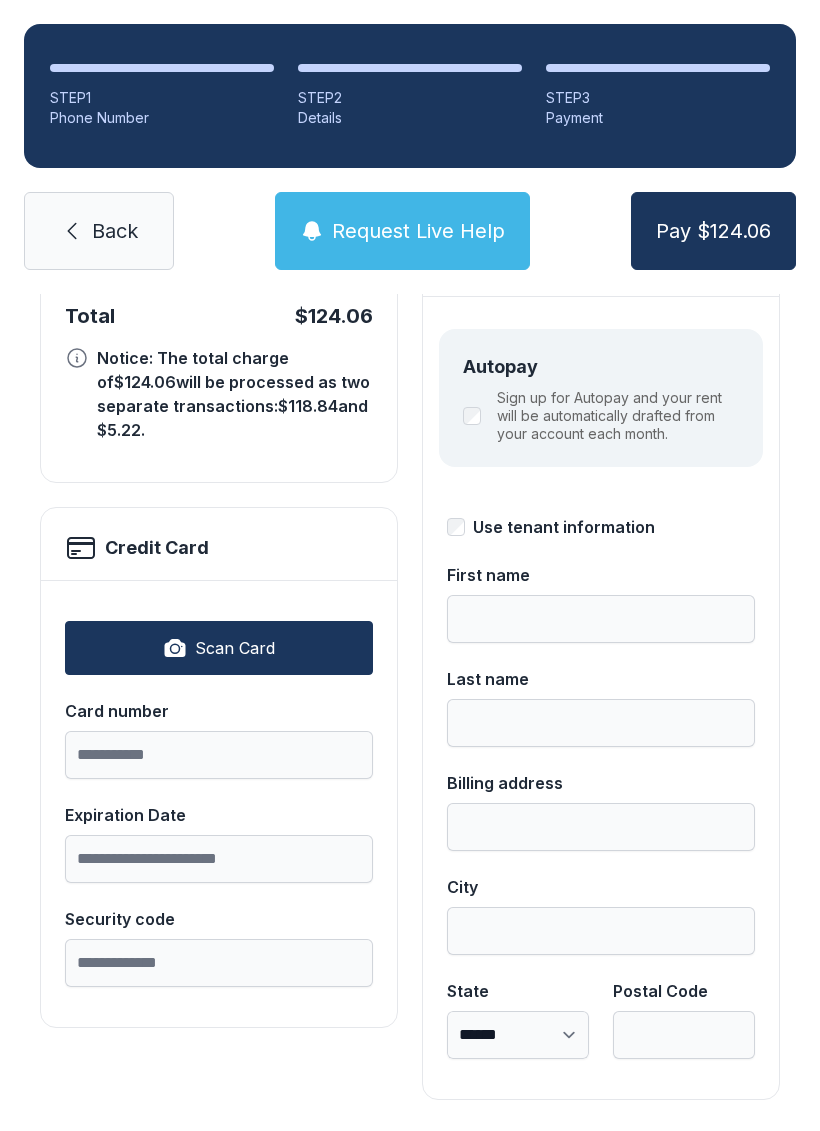 click on "Scan Card" at bounding box center [235, 648] 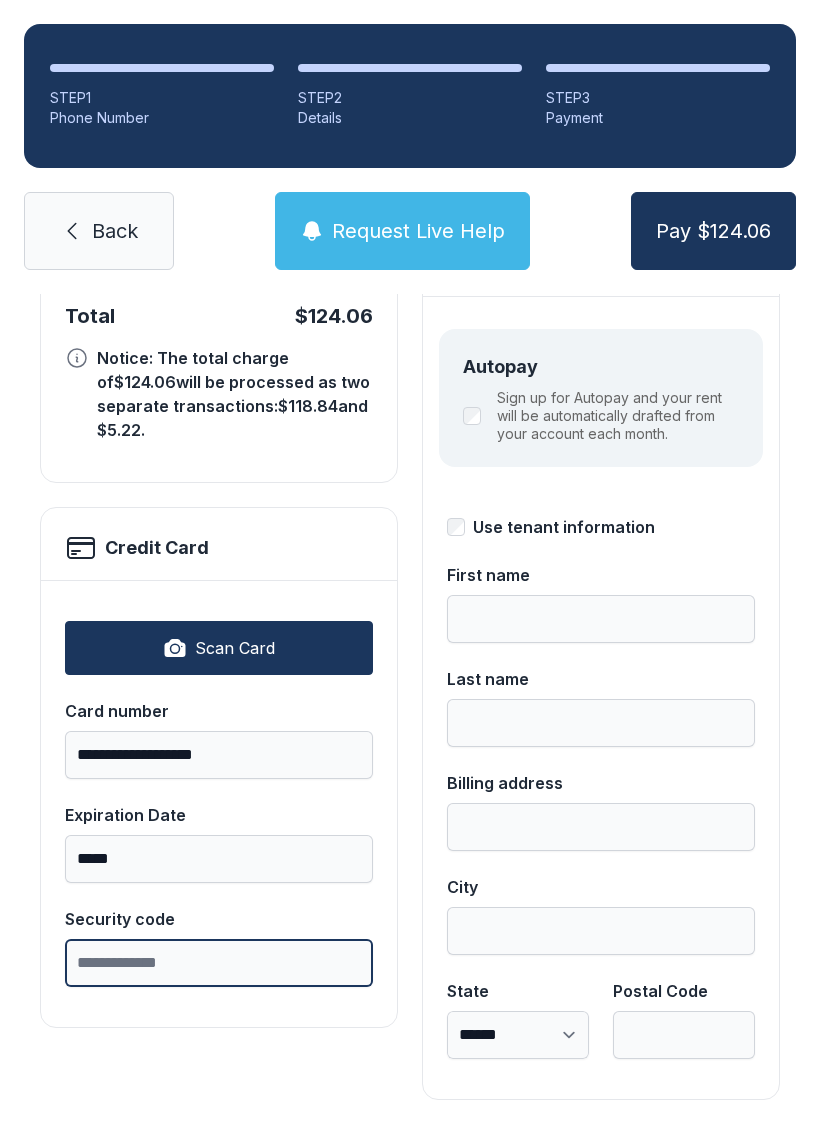 click on "Security code" at bounding box center [219, 963] 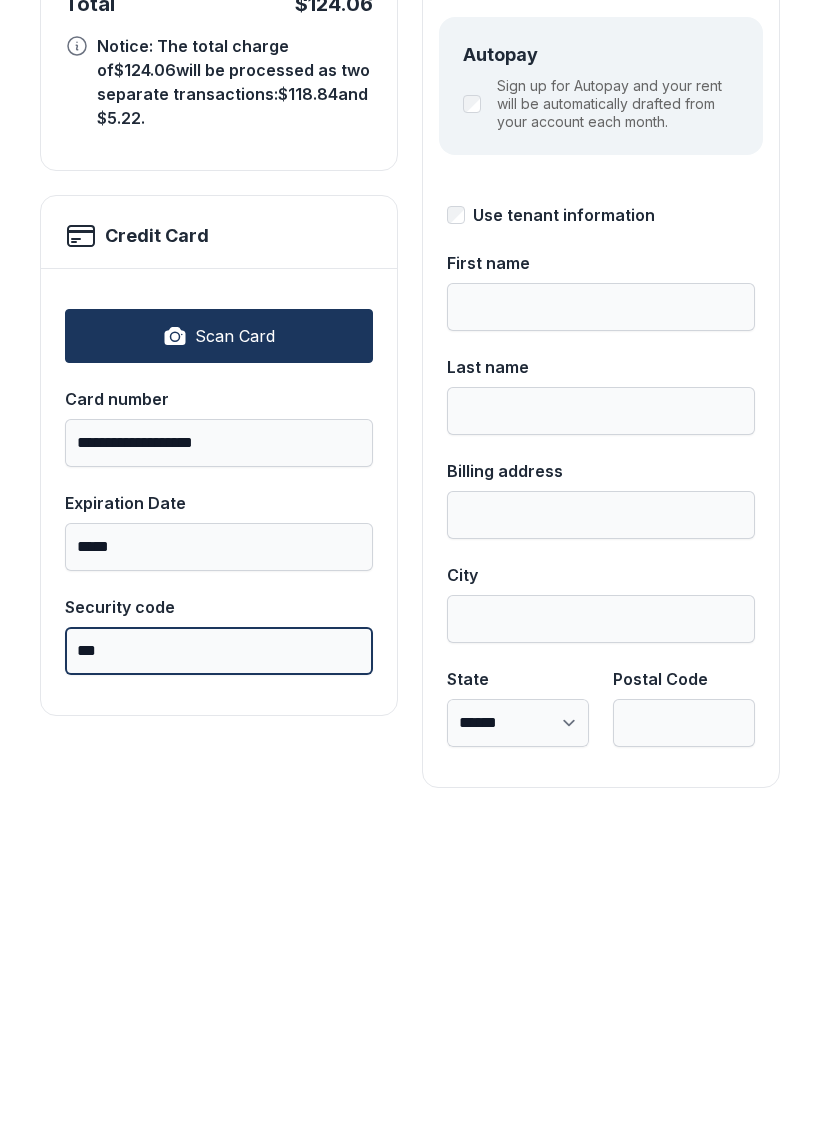 type on "***" 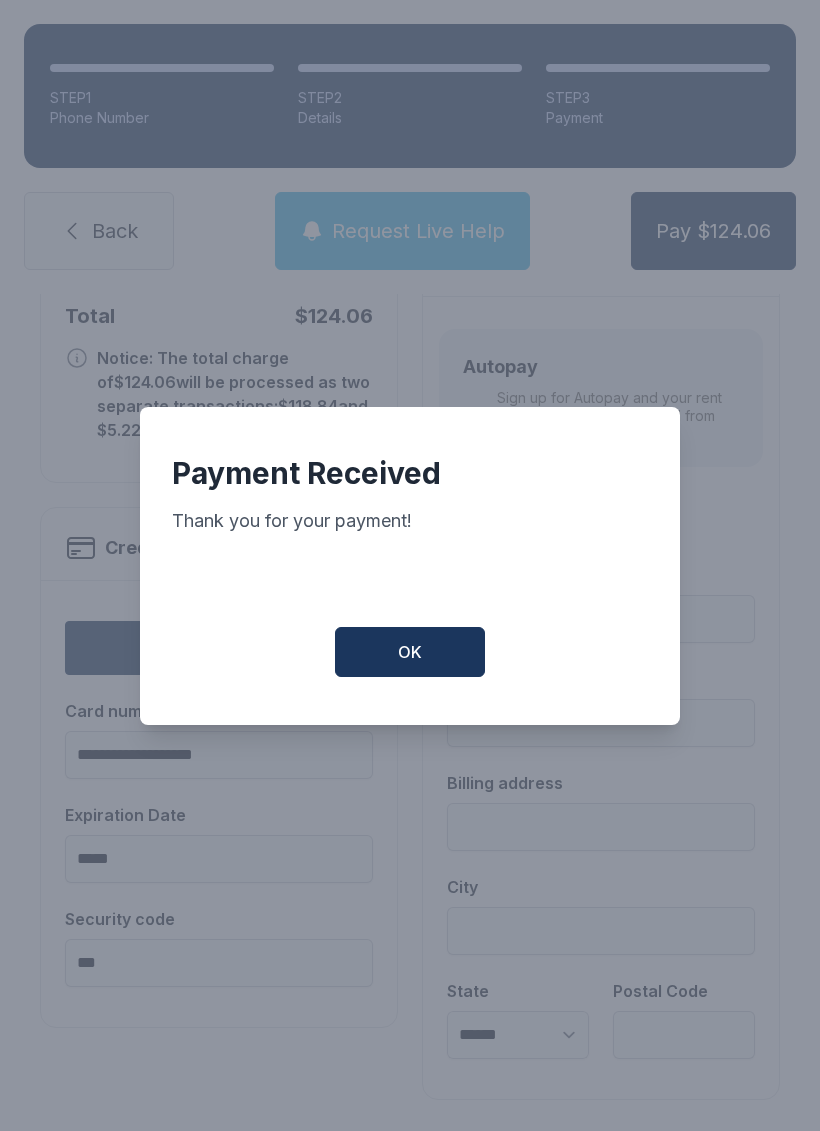 click on "OK" at bounding box center [410, 652] 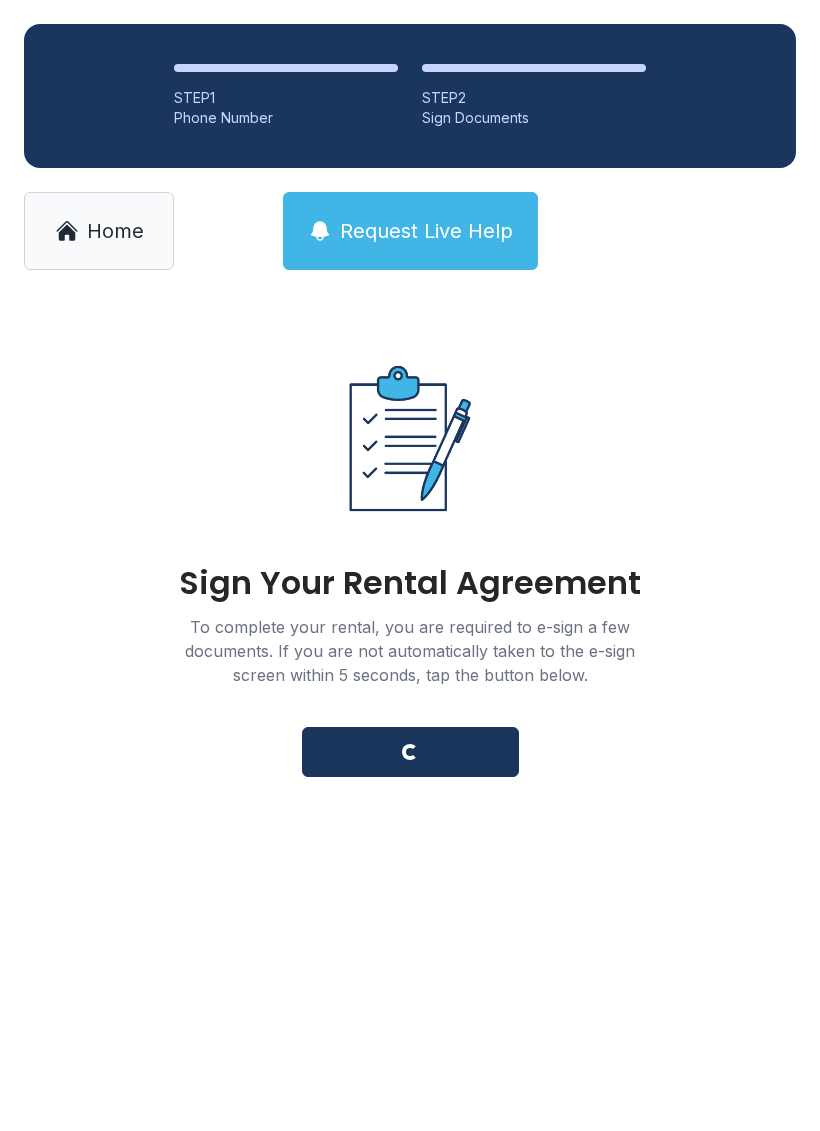 scroll, scrollTop: 0, scrollLeft: 0, axis: both 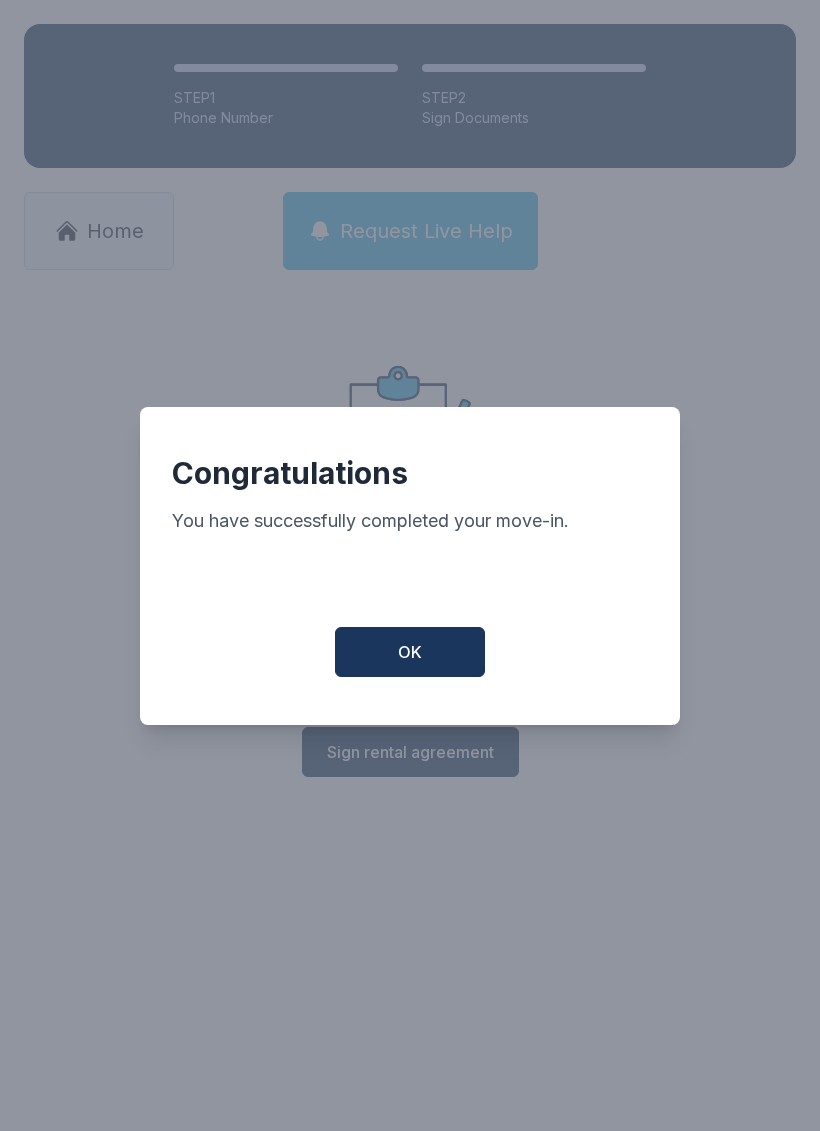 click on "OK" at bounding box center (410, 652) 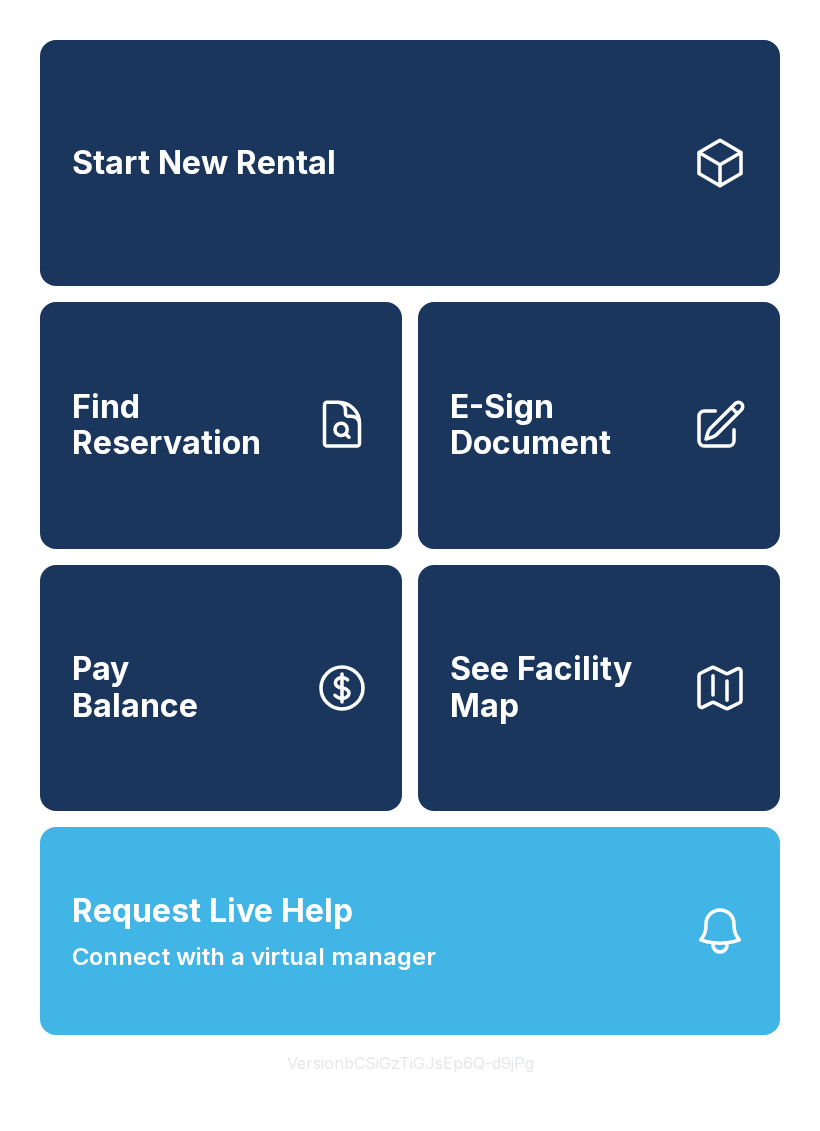 click on "Request Live Help Connect with a virtual manager" at bounding box center [410, 931] 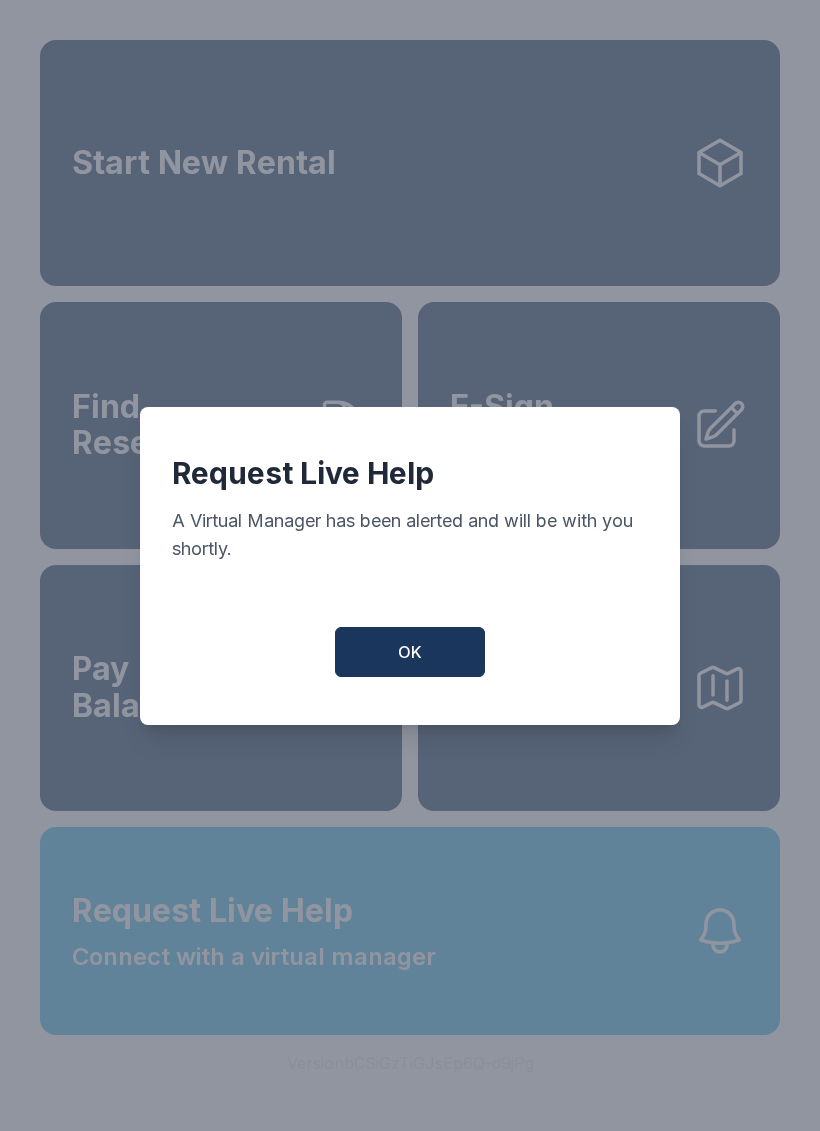 click on "OK" at bounding box center [410, 652] 